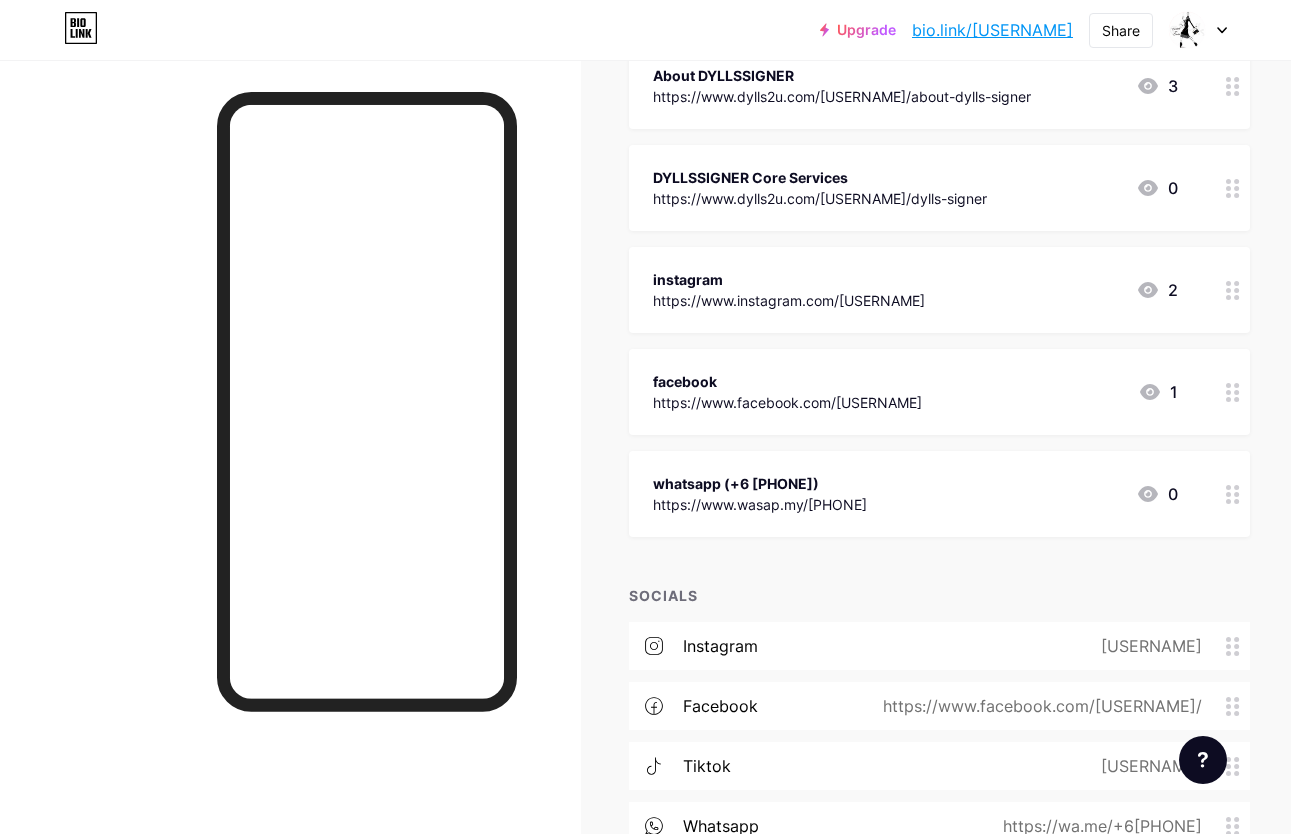 scroll, scrollTop: 273, scrollLeft: 0, axis: vertical 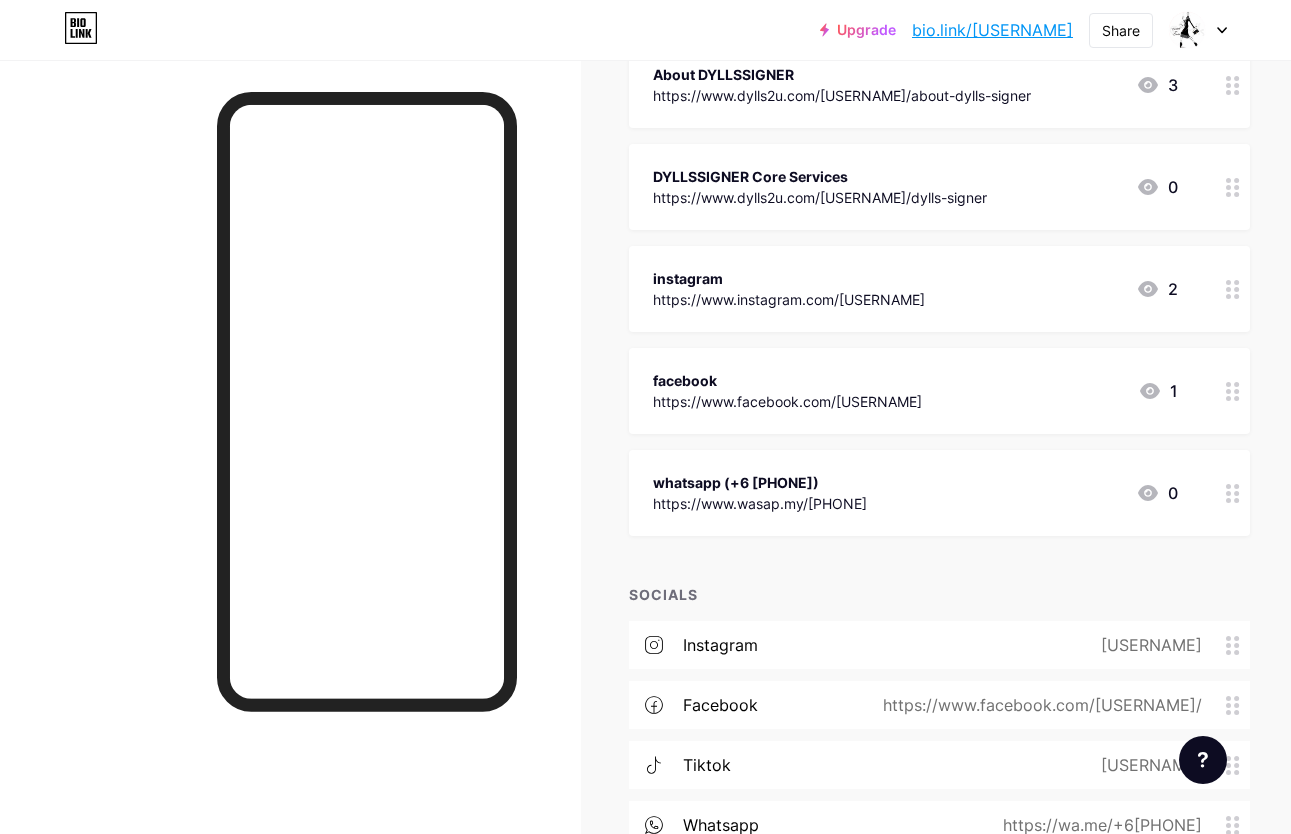 click 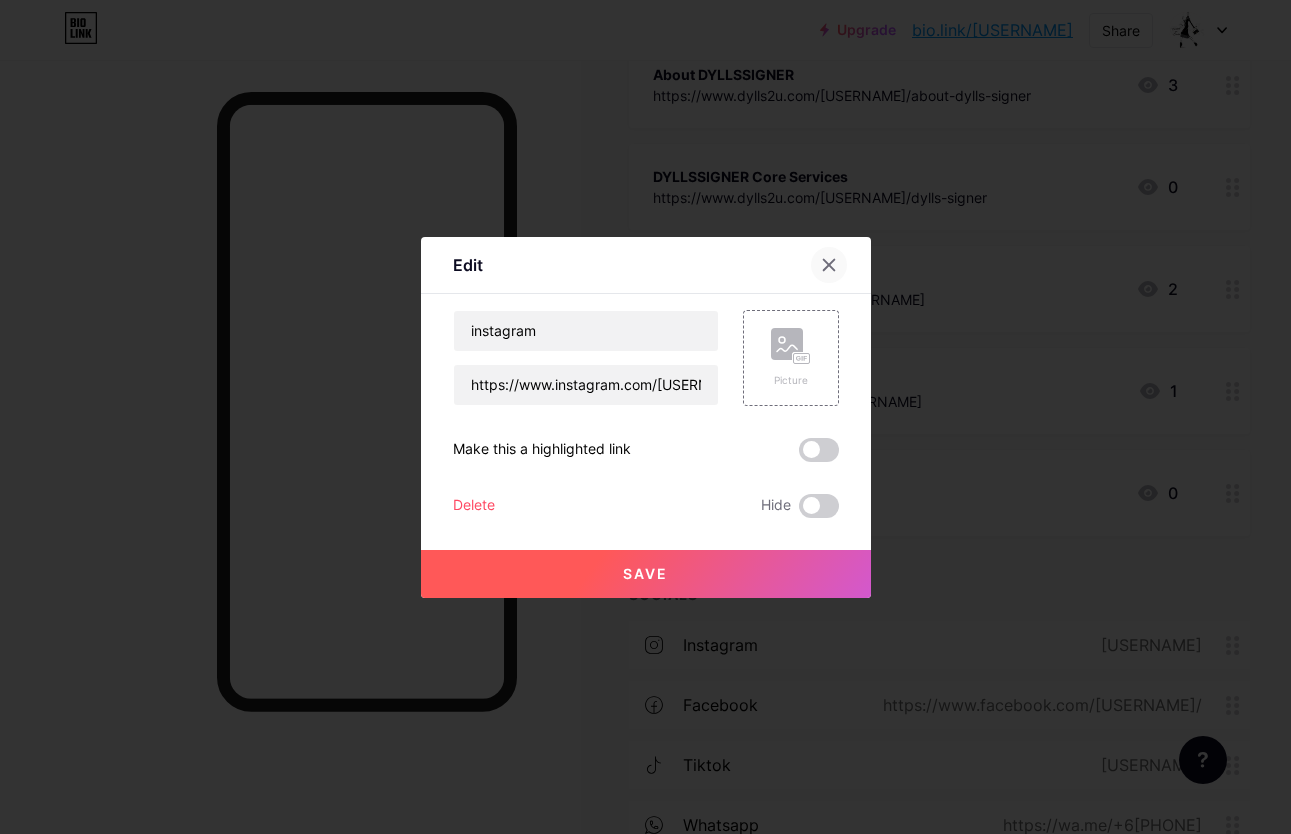 click 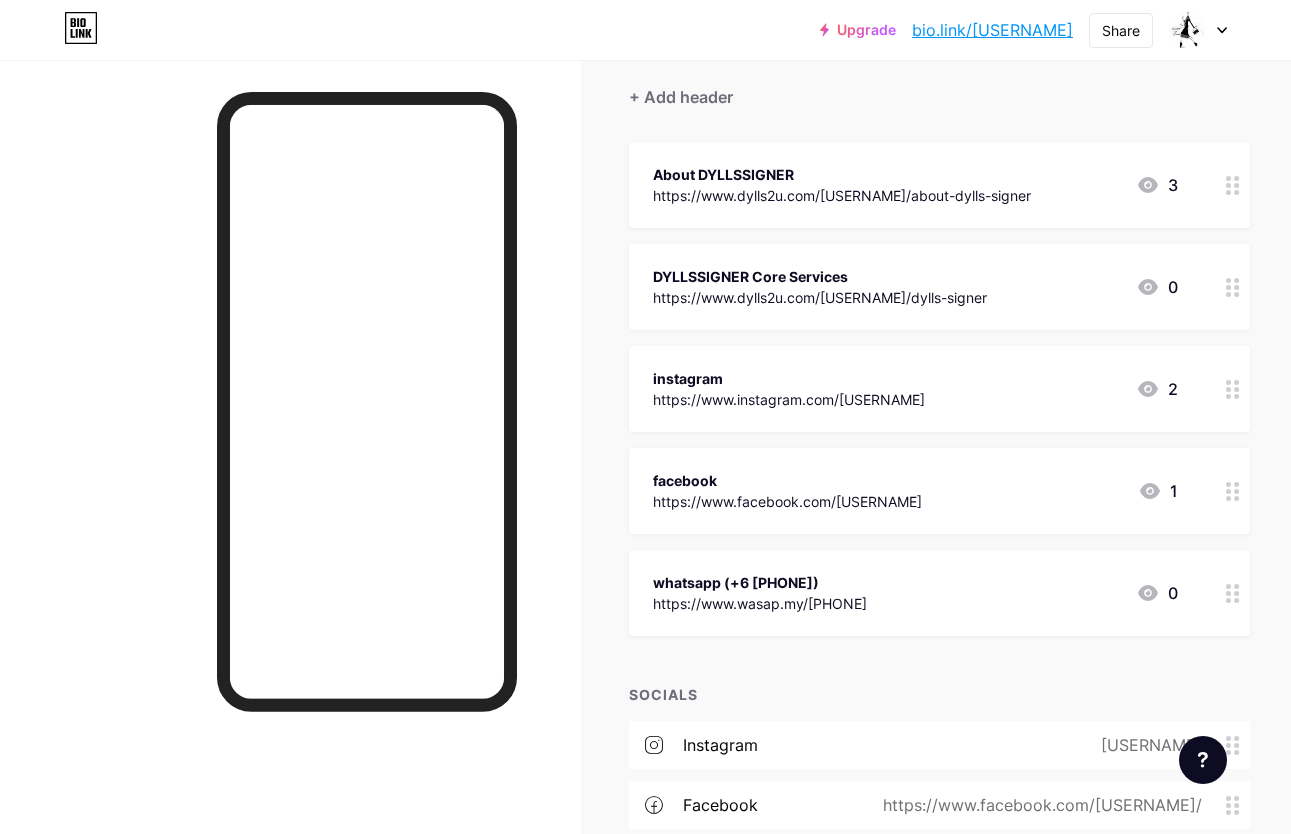 scroll, scrollTop: 157, scrollLeft: 0, axis: vertical 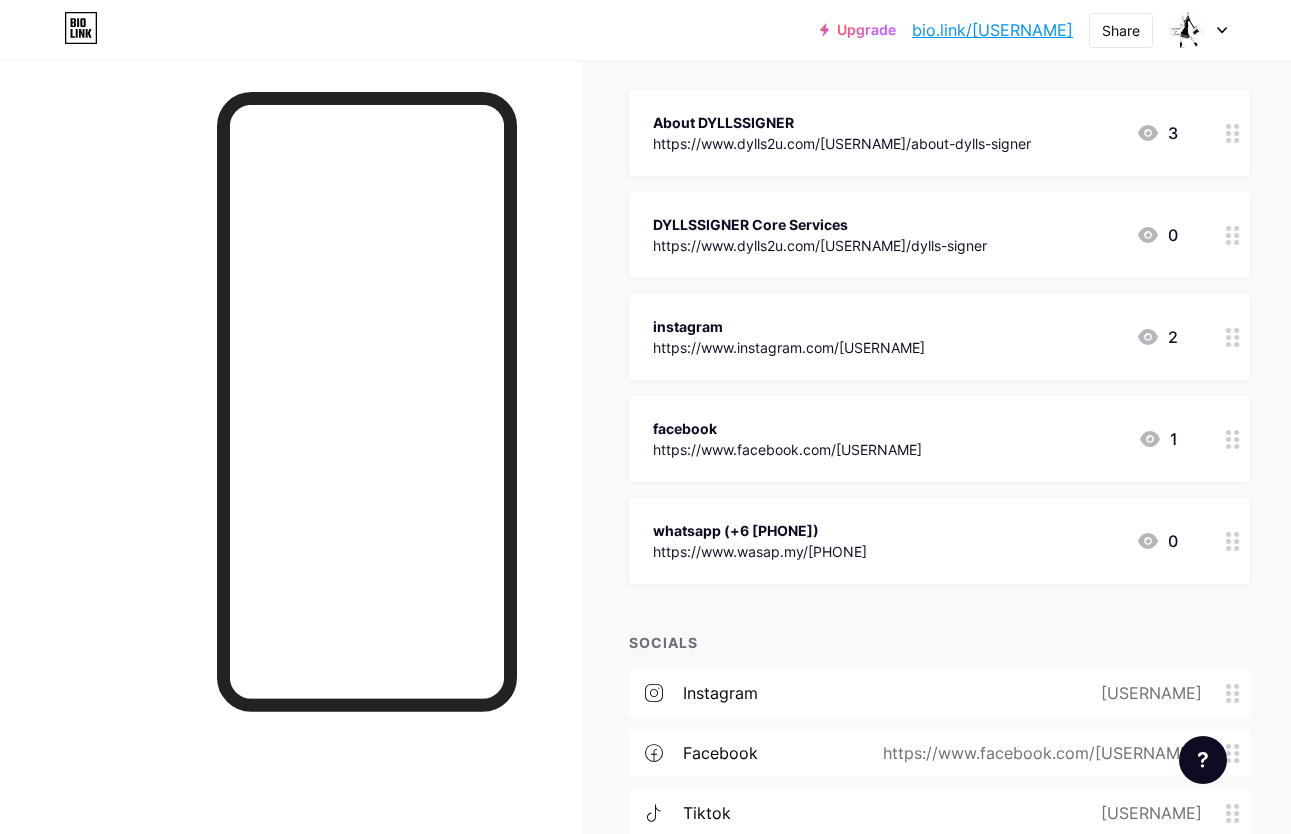 click at bounding box center (1233, 541) 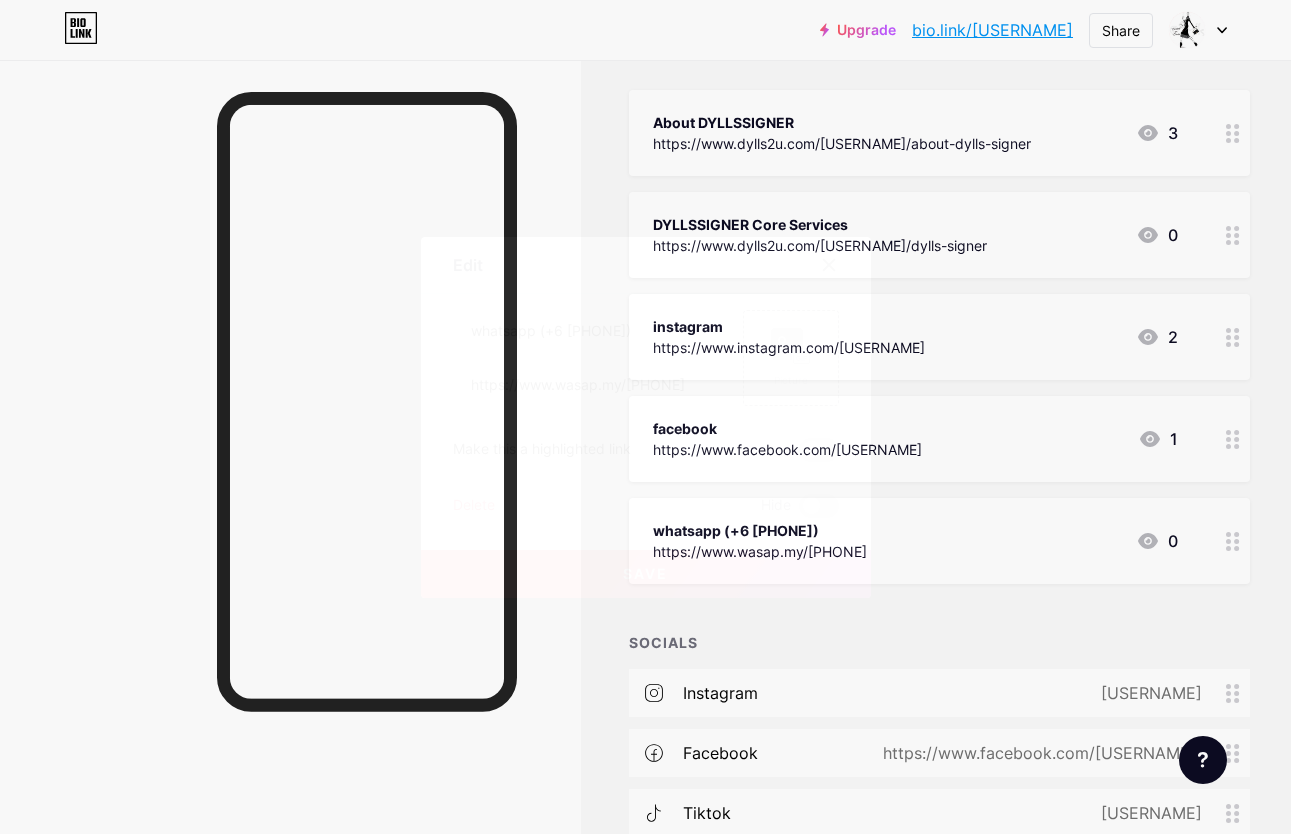 click at bounding box center (829, 265) 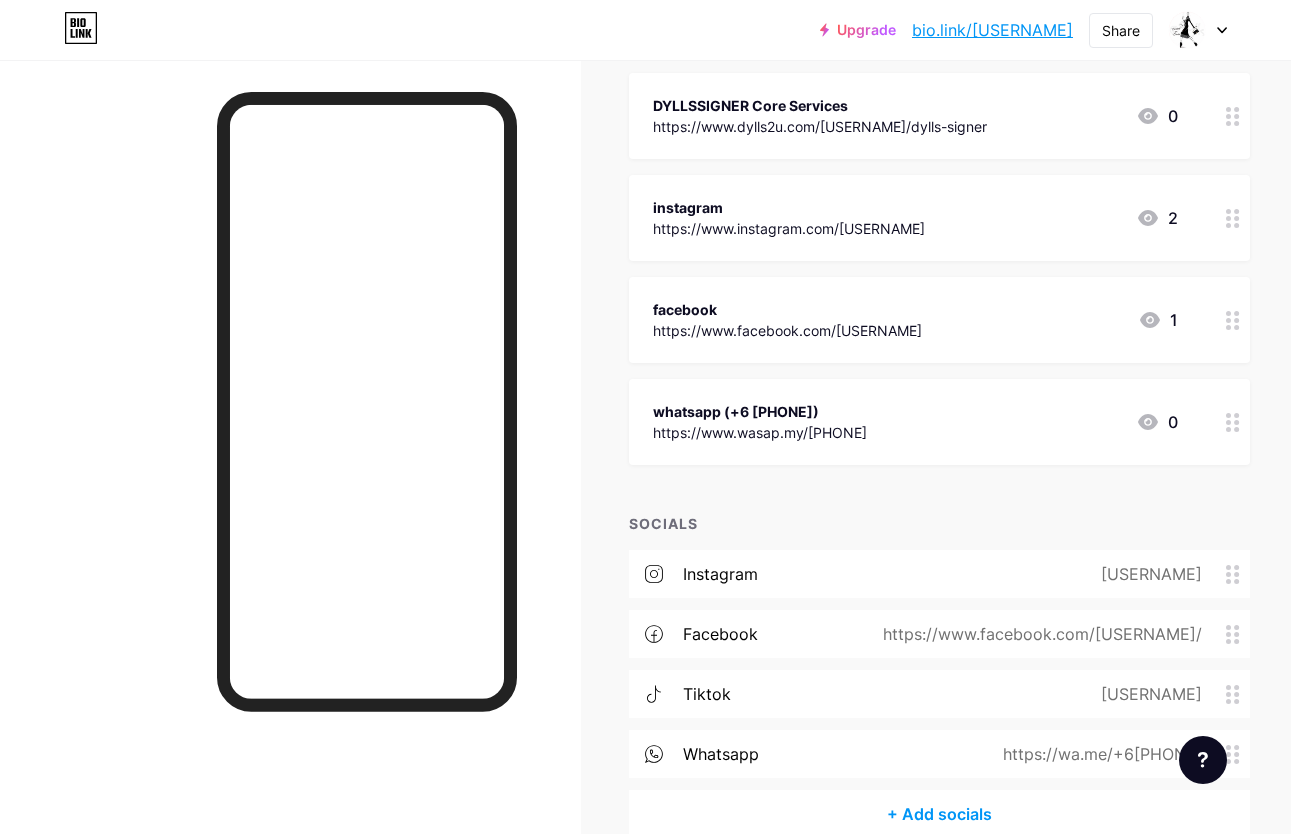 scroll, scrollTop: 262, scrollLeft: 0, axis: vertical 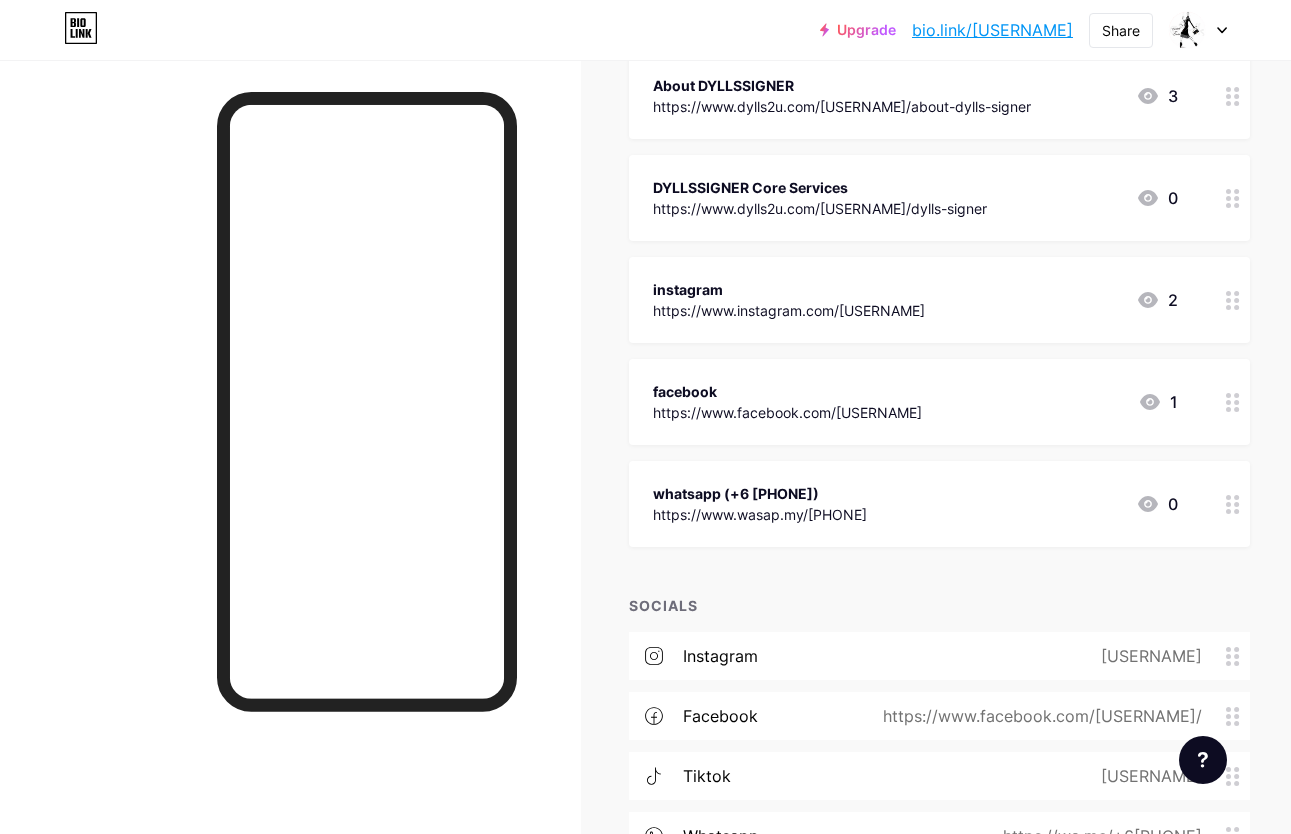 click 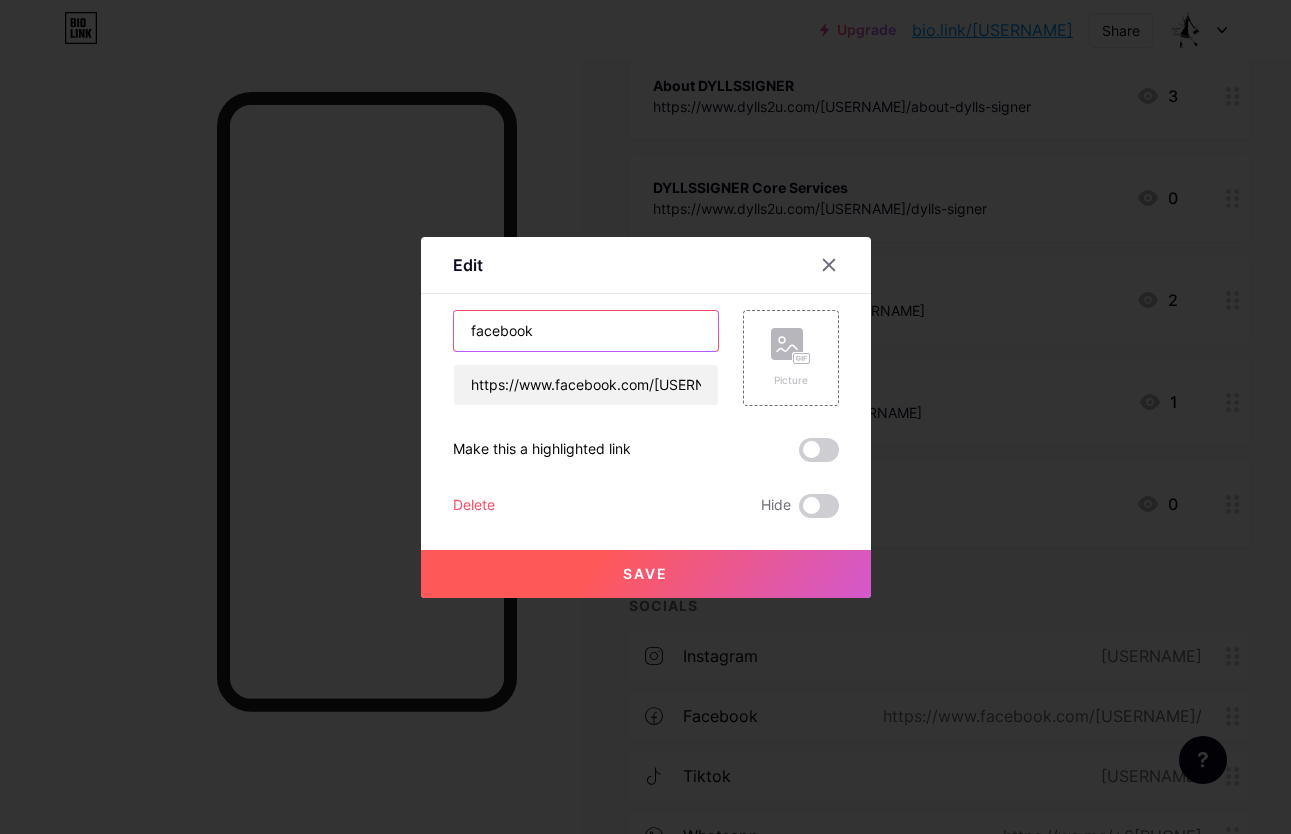 drag, startPoint x: 545, startPoint y: 333, endPoint x: 339, endPoint y: 330, distance: 206.02185 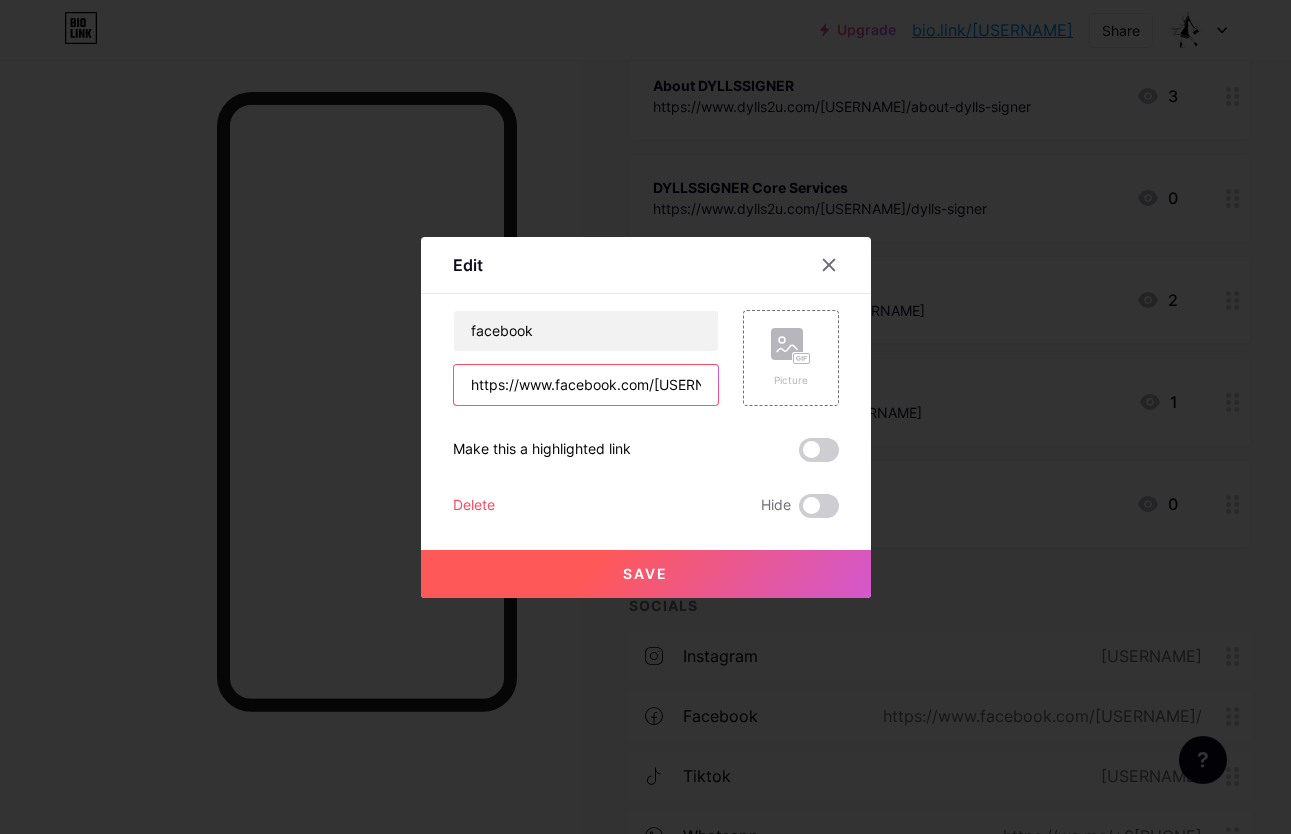click on "https://www.facebook.com/[USERNAME]" at bounding box center [586, 385] 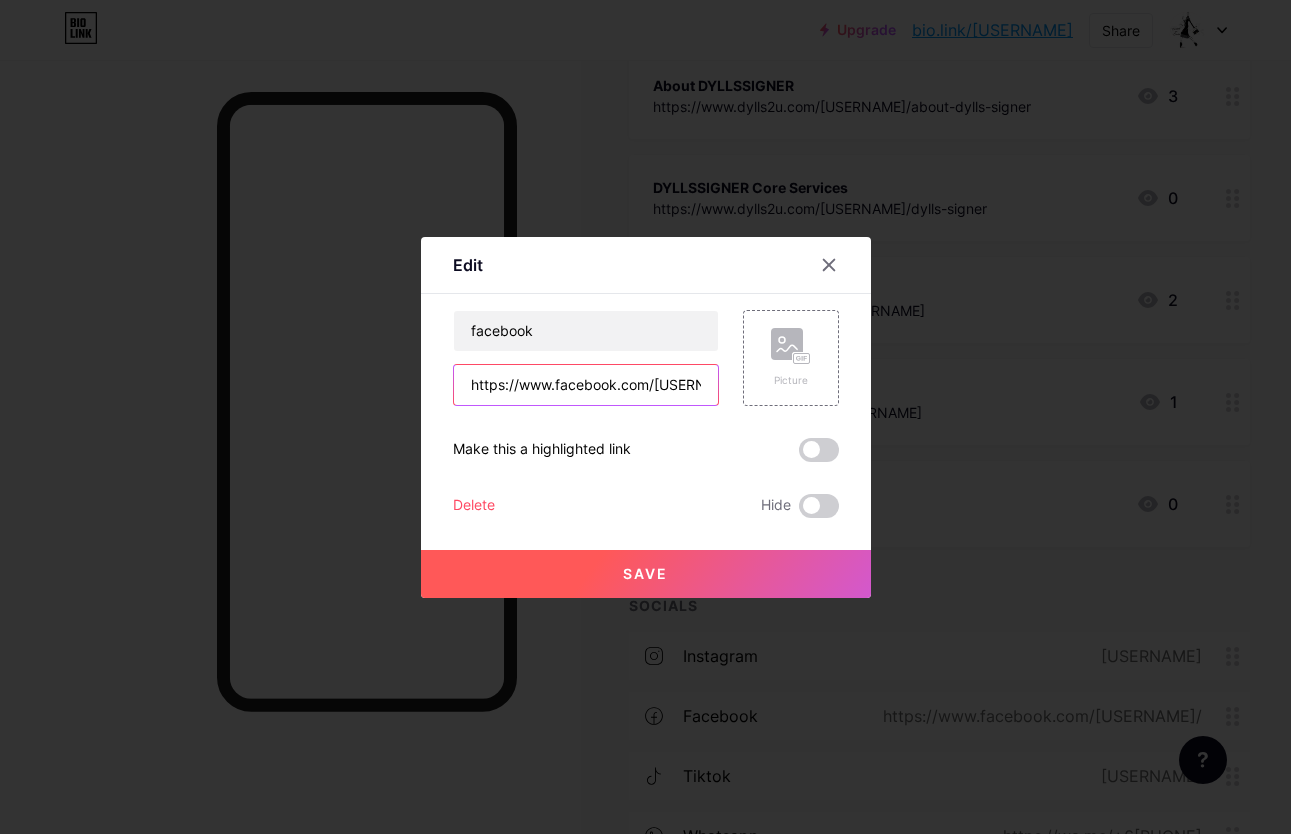 paste on "templatemudah.com/order/form/ERBDDTC/[USERNAME]" 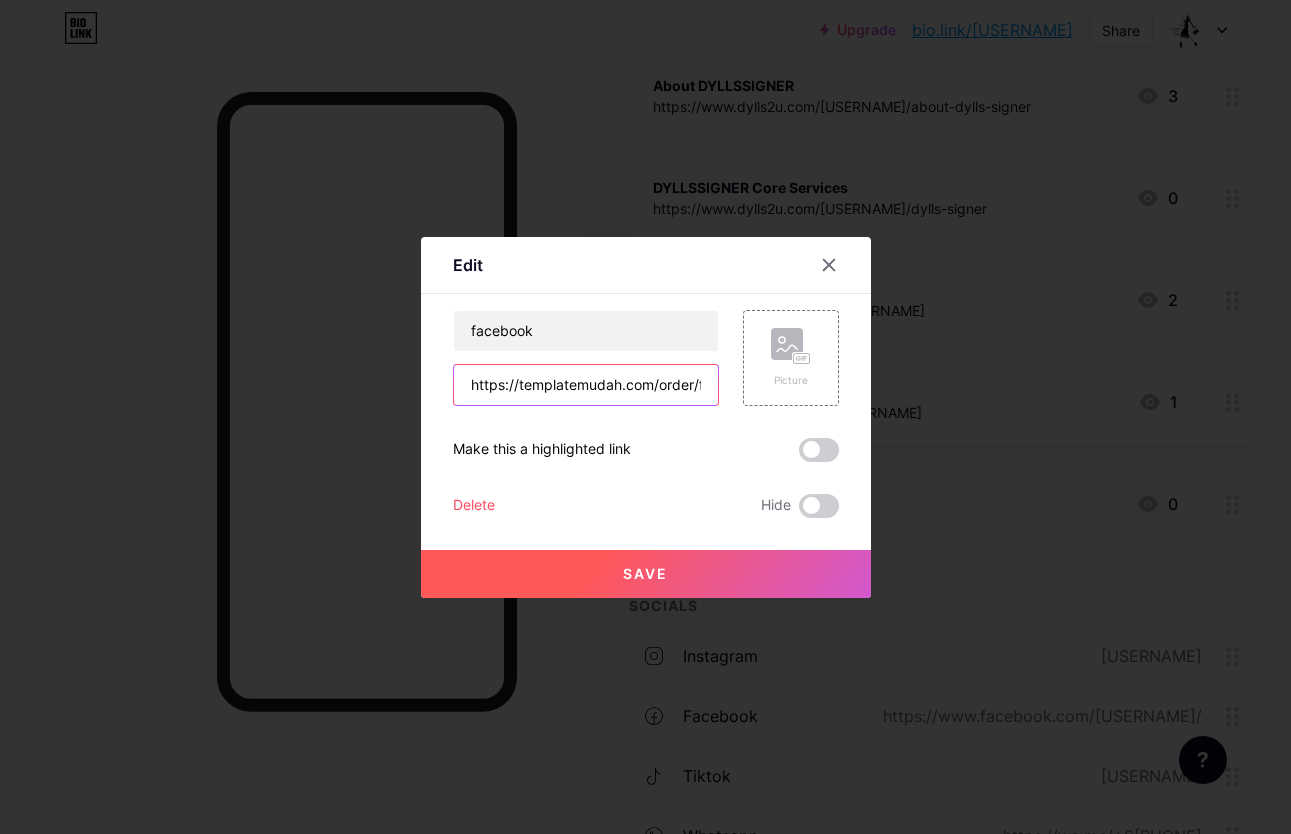 scroll, scrollTop: 0, scrollLeft: 165, axis: horizontal 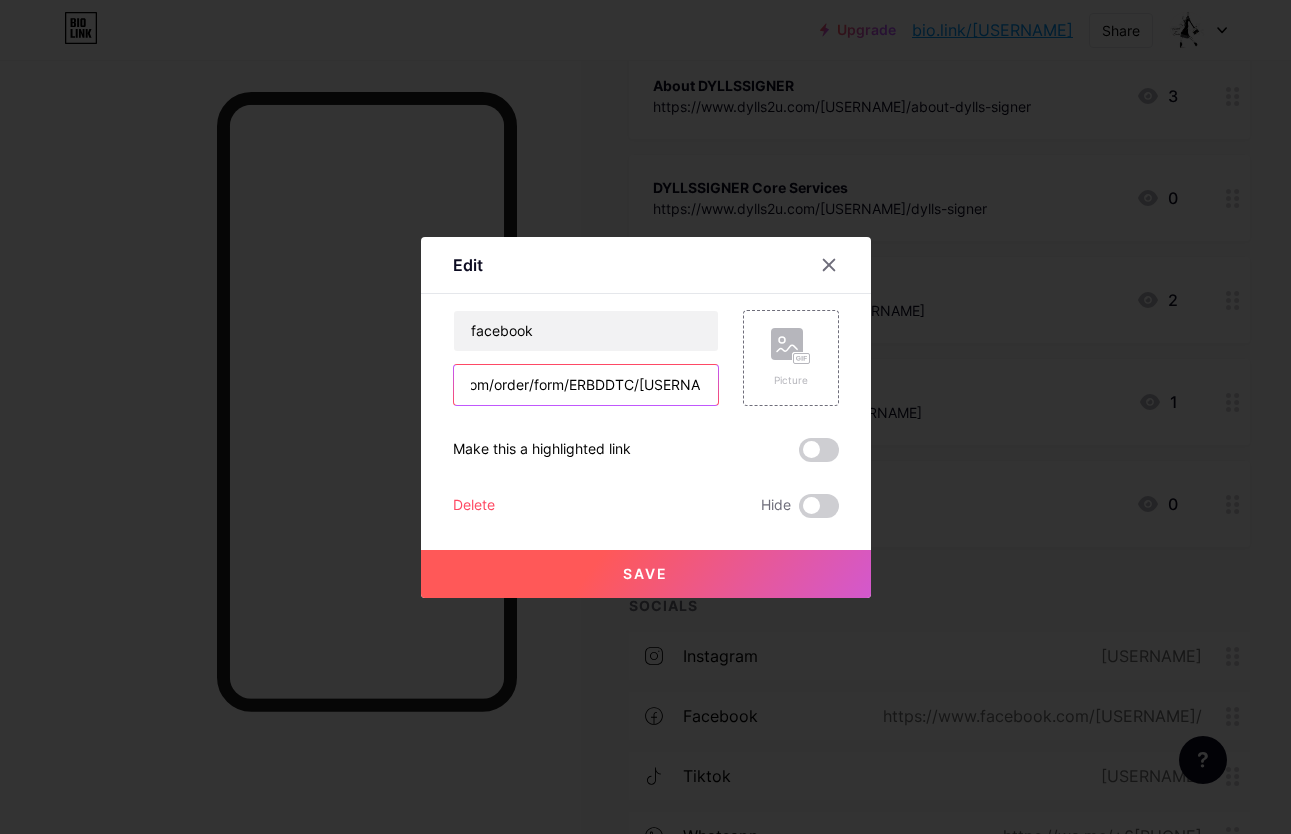 type on "https://templatemudah.com/order/form/ERBDDTC/[USERNAME]" 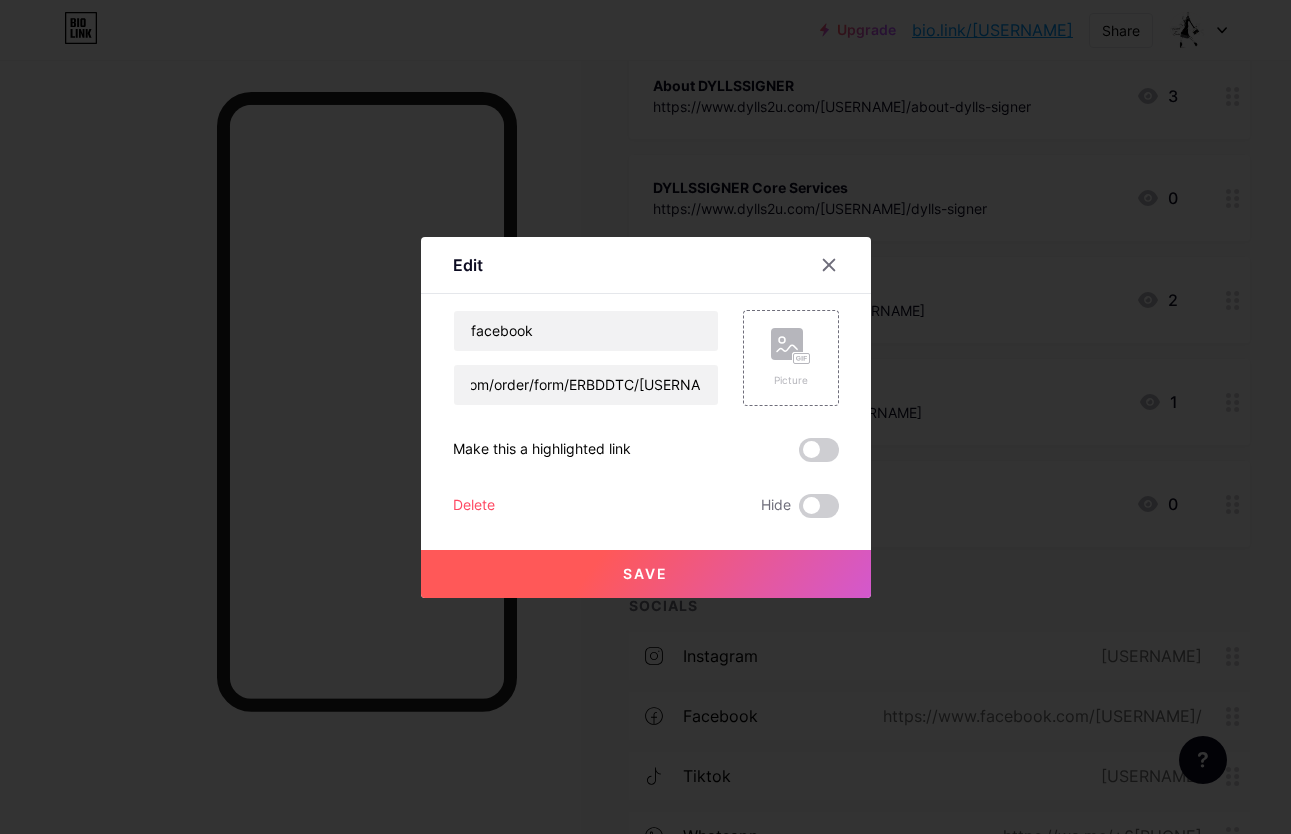 scroll, scrollTop: 0, scrollLeft: 0, axis: both 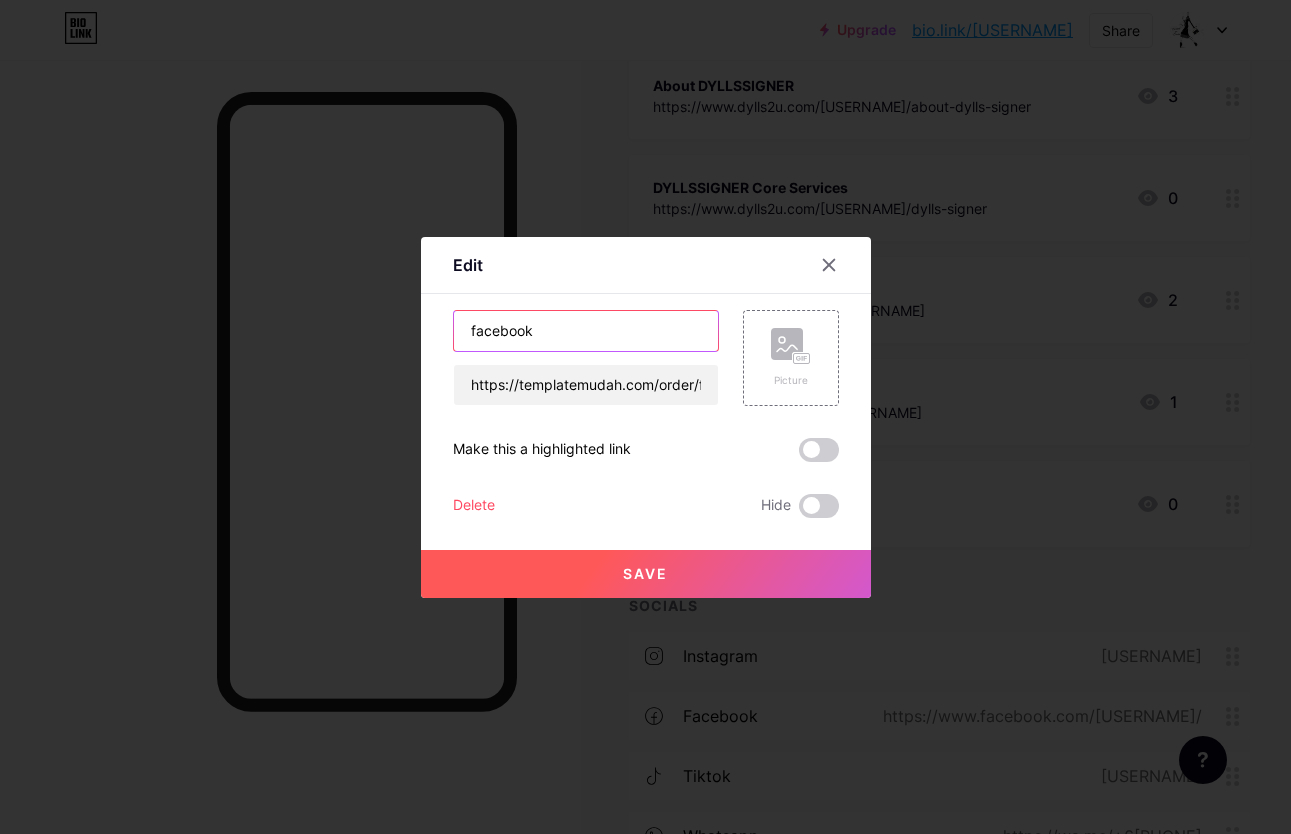 drag, startPoint x: 554, startPoint y: 335, endPoint x: 252, endPoint y: 303, distance: 303.69064 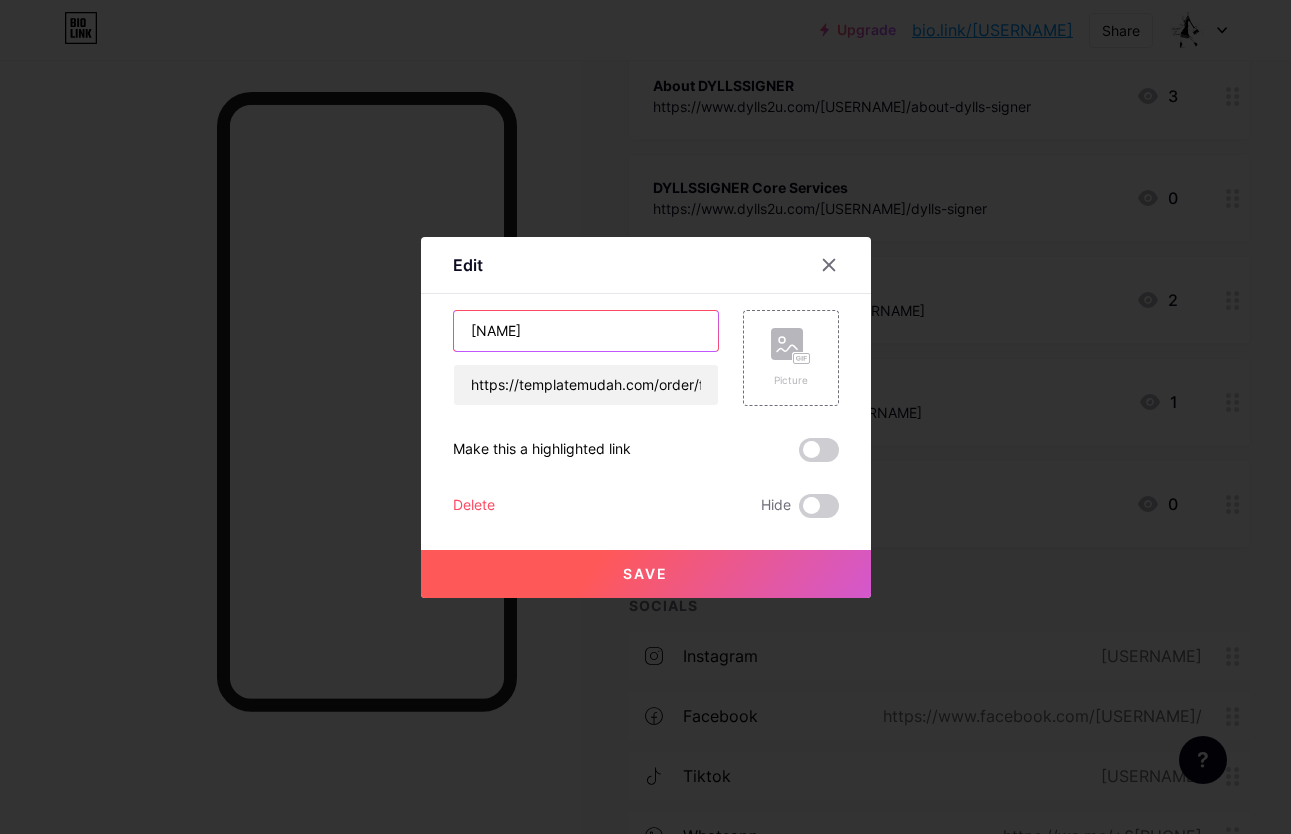 drag, startPoint x: 520, startPoint y: 331, endPoint x: 415, endPoint y: 312, distance: 106.7052 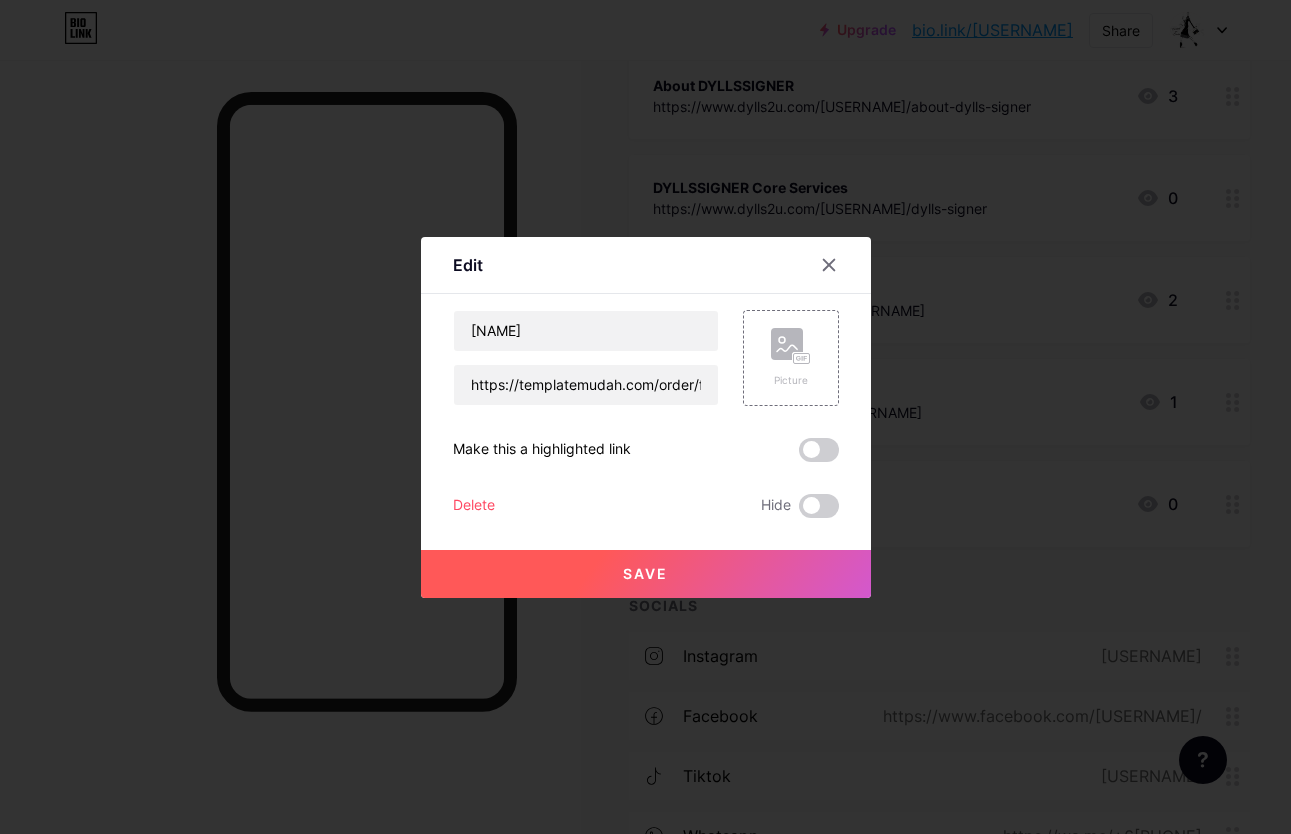click on "Save" at bounding box center (645, 573) 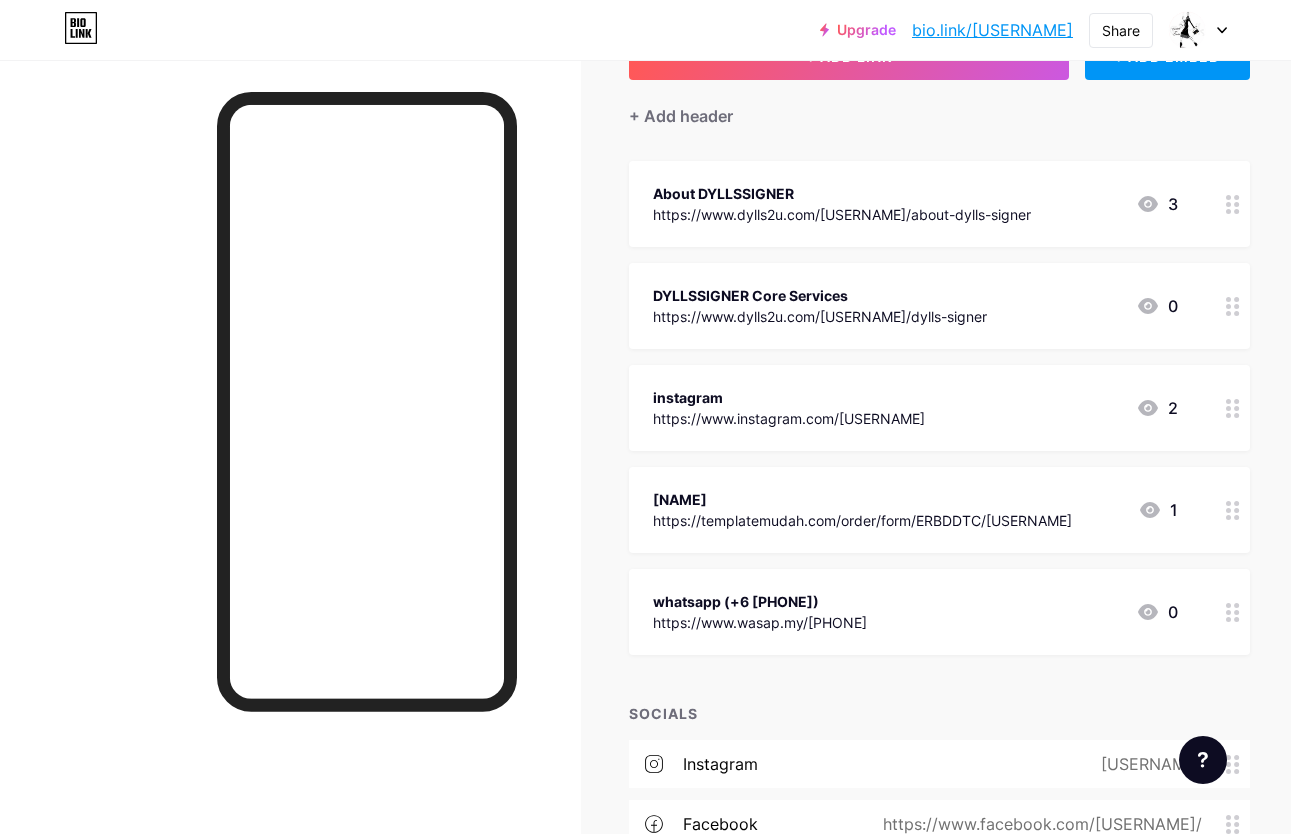 scroll, scrollTop: 152, scrollLeft: 0, axis: vertical 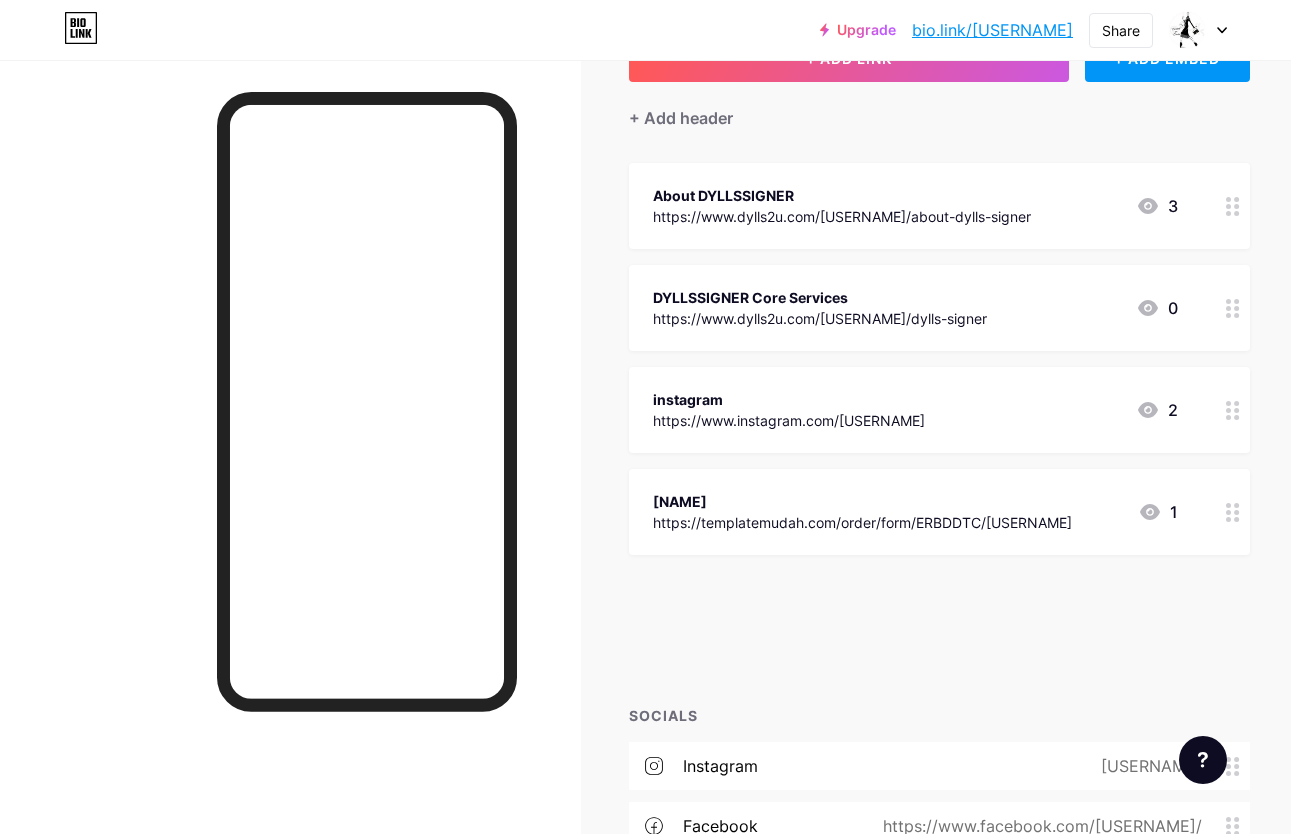 type 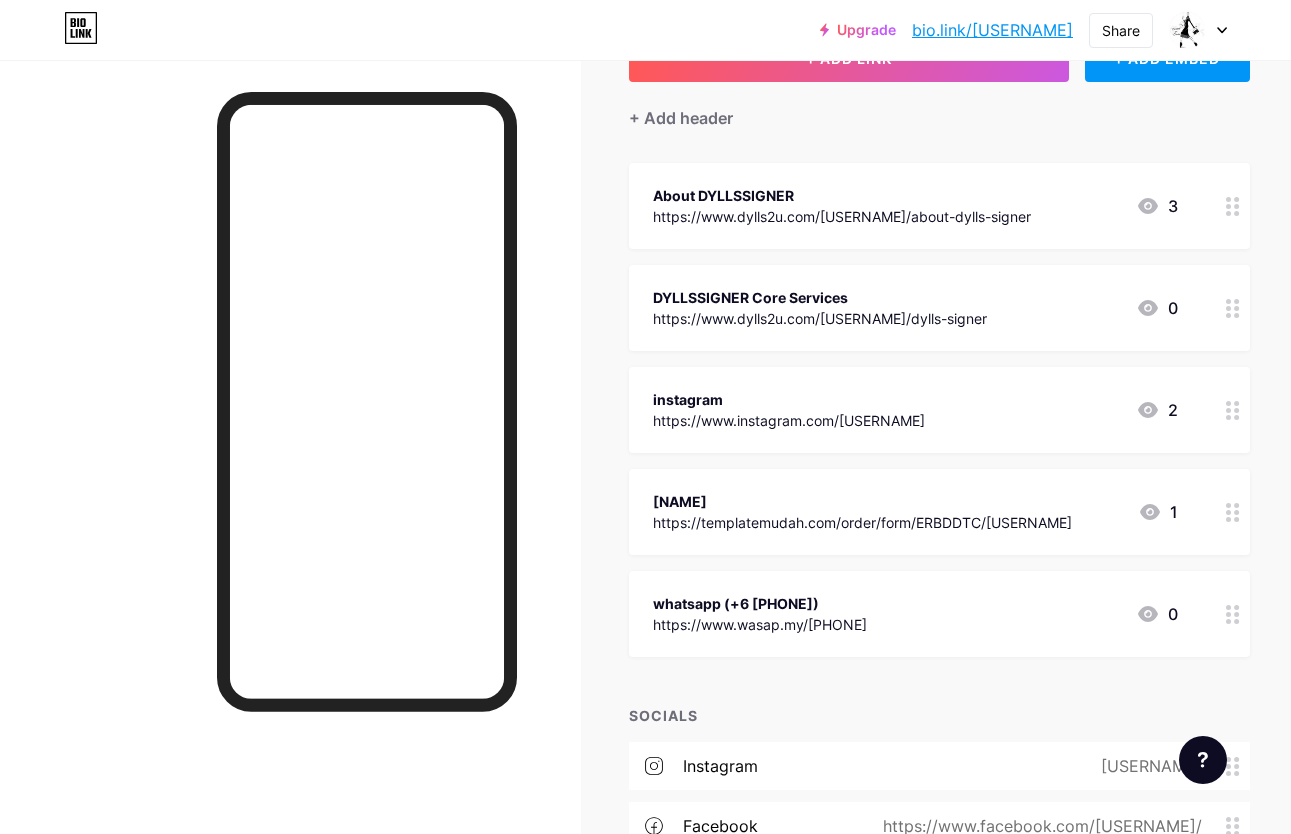 click at bounding box center [1233, 614] 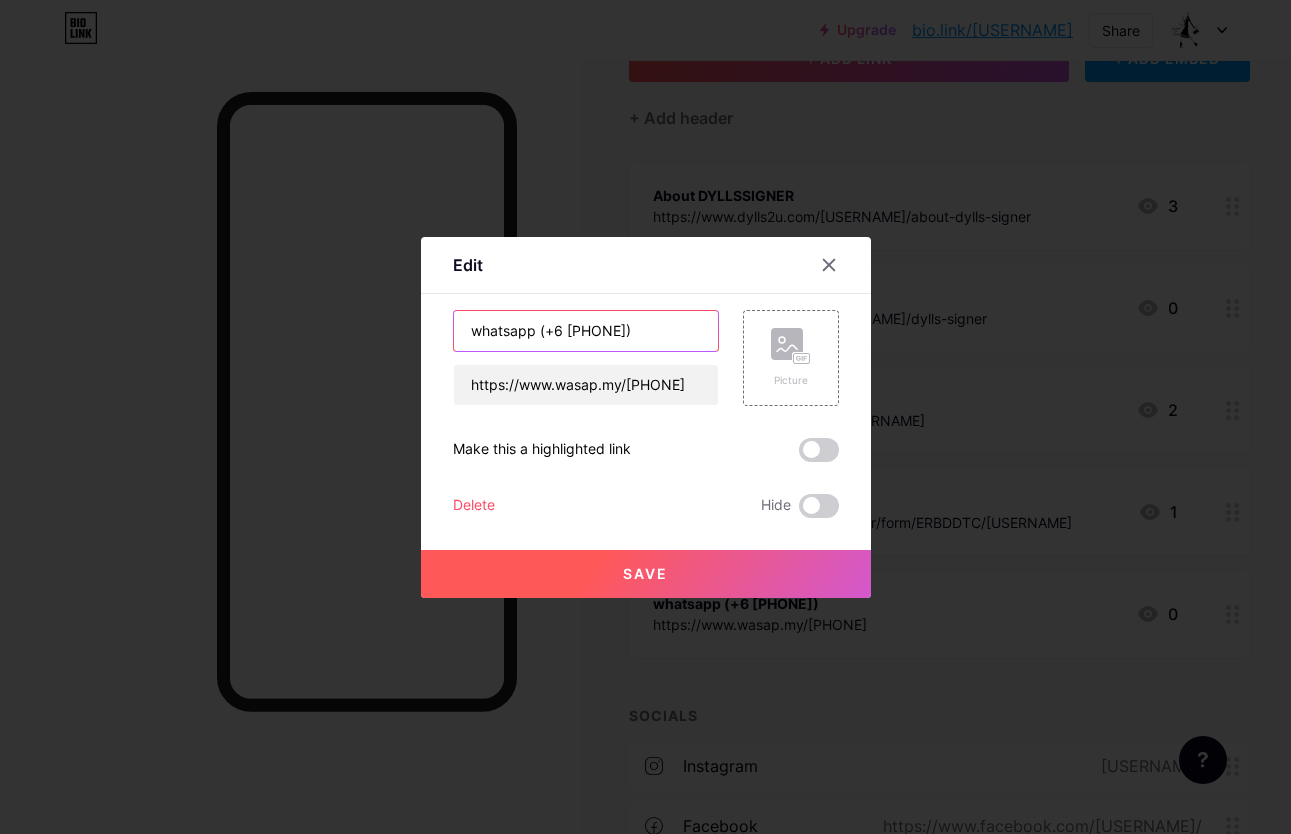 click on "whatsapp (+6 [PHONE])" at bounding box center [586, 331] 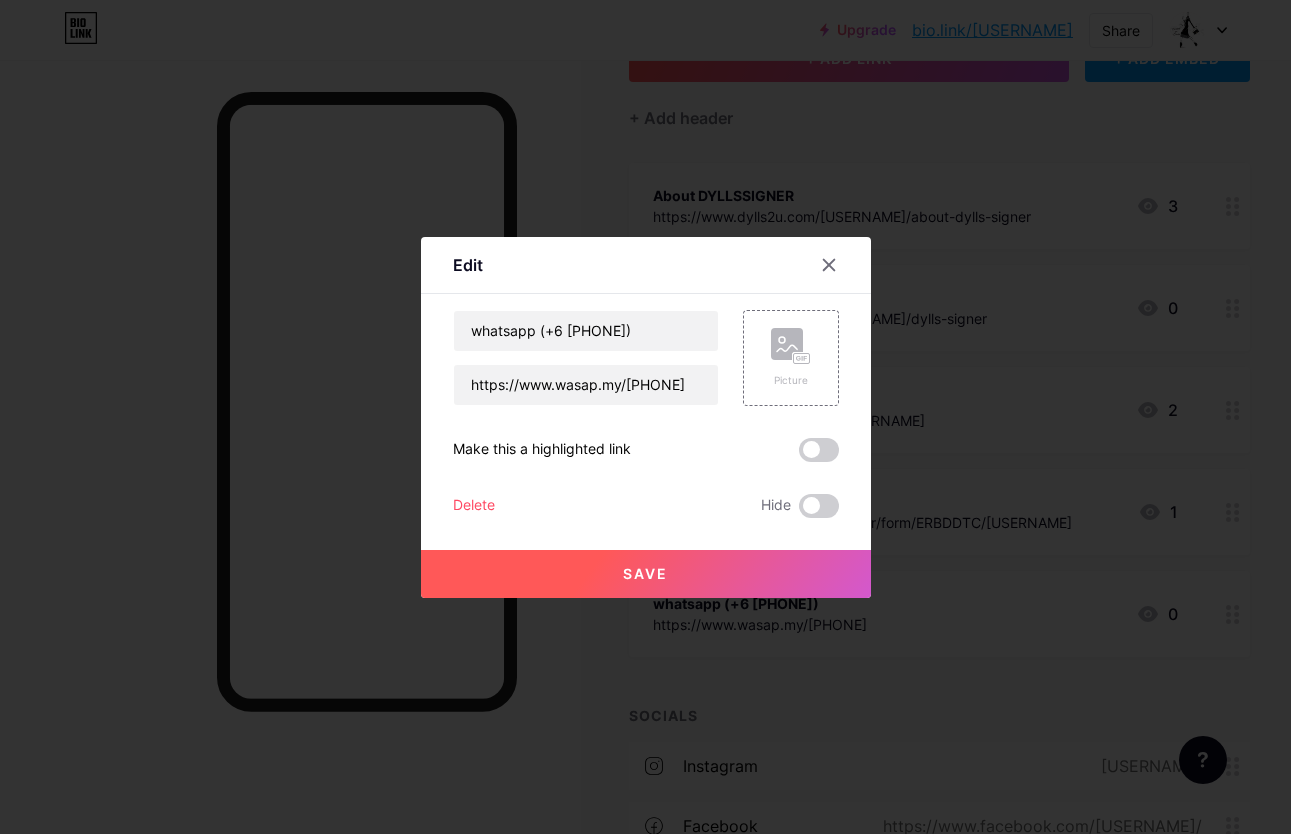 click at bounding box center (841, 265) 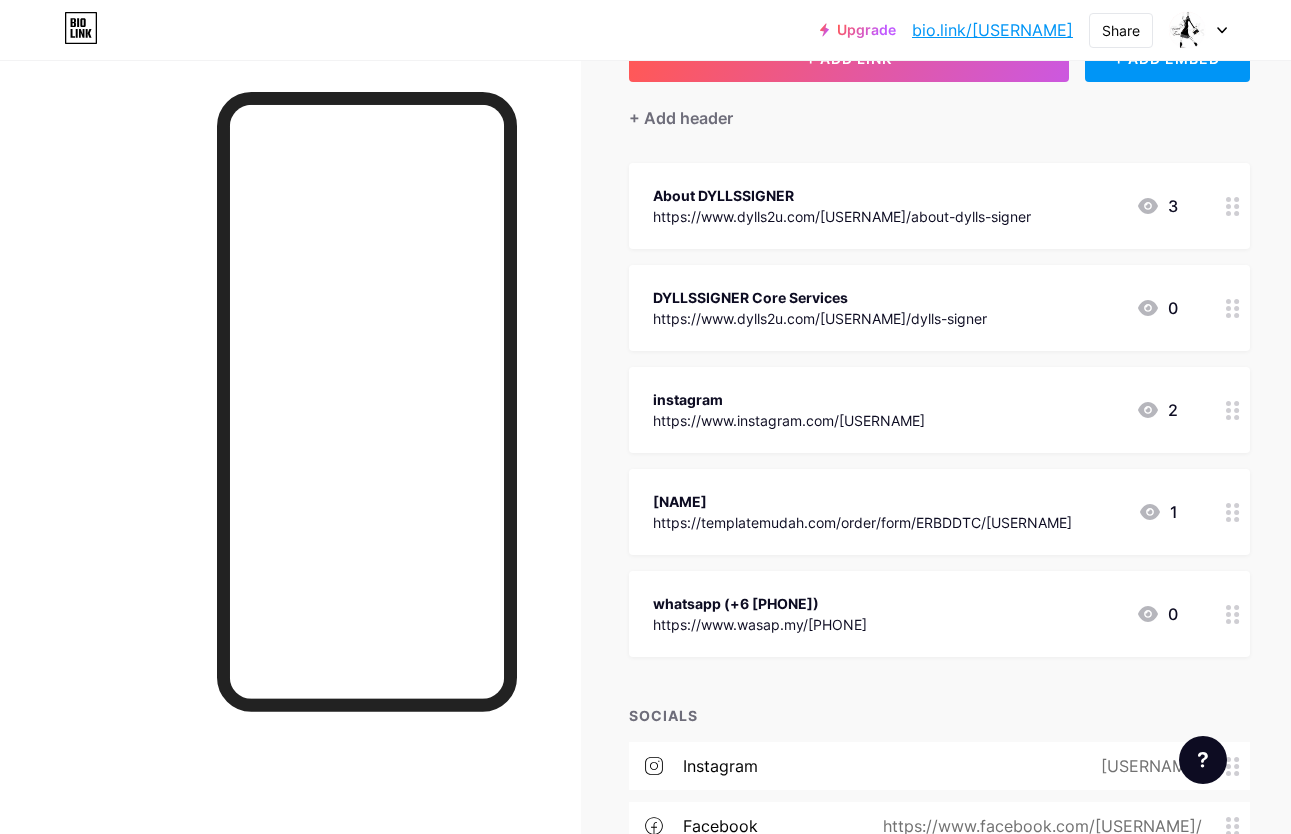 click on "DYLLSSIGNER Core Services
https://www.dylls2u.com/[USERNAME]/dylls-signer
0" at bounding box center [939, 308] 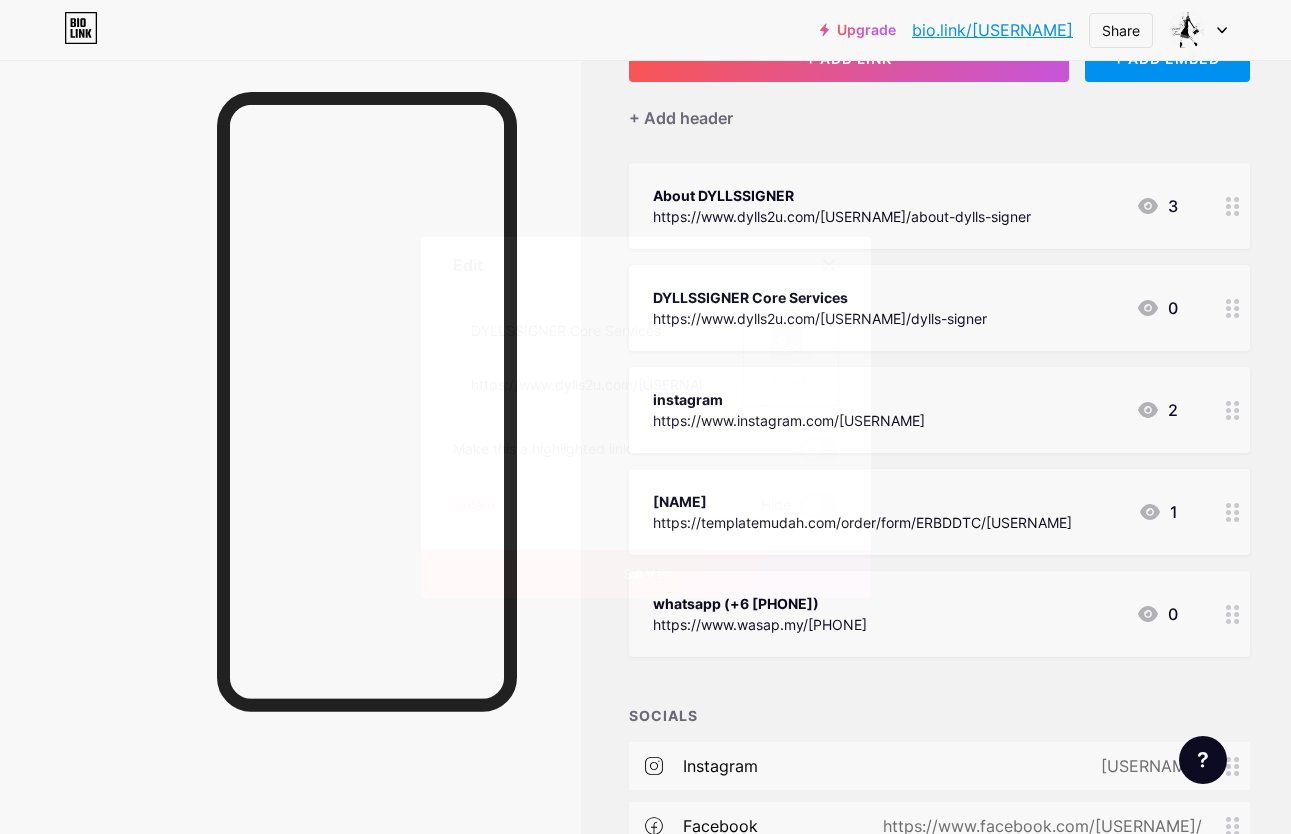 click 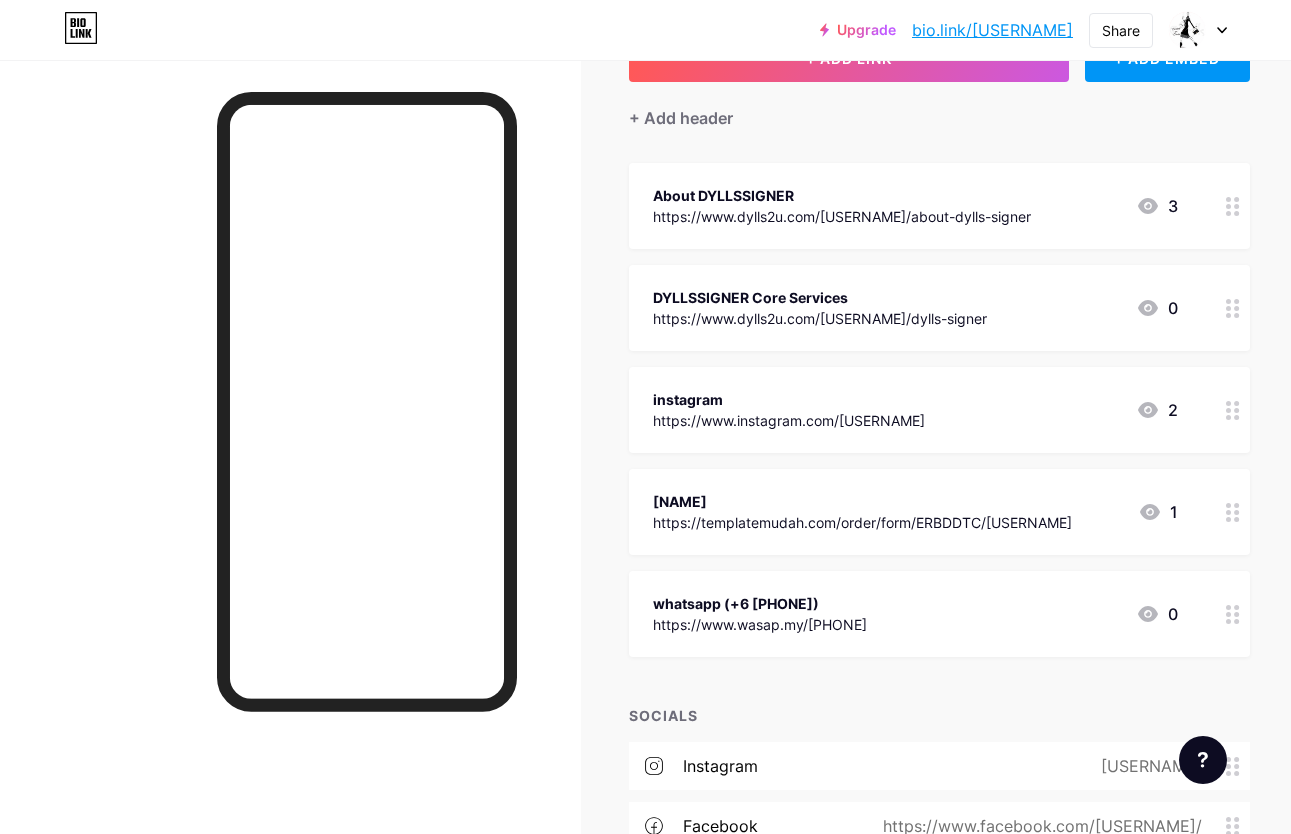 click on "https://templatemudah.com/order/form/ERBDDTC/[USERNAME]" at bounding box center [862, 522] 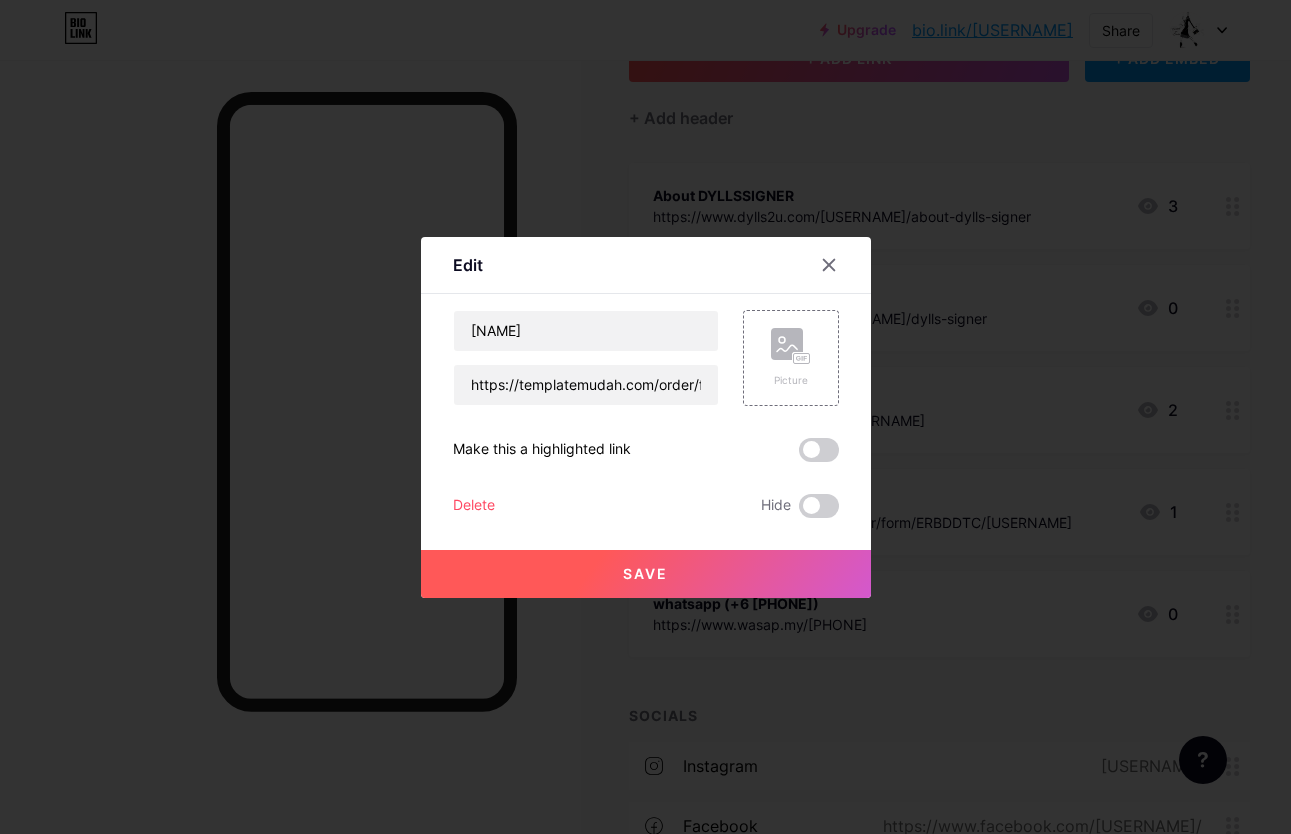 click on "Save" at bounding box center [645, 573] 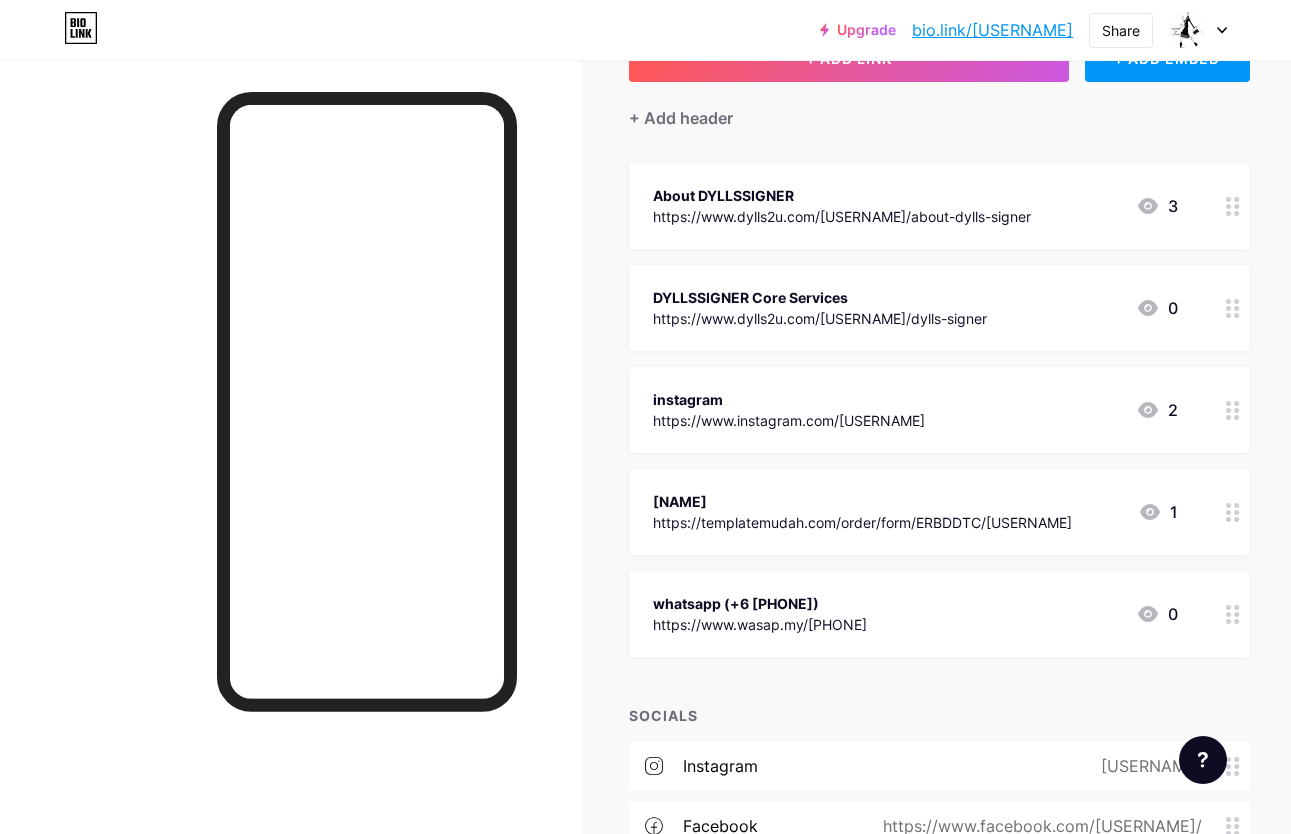 drag, startPoint x: 831, startPoint y: 260, endPoint x: 786, endPoint y: 230, distance: 54.08327 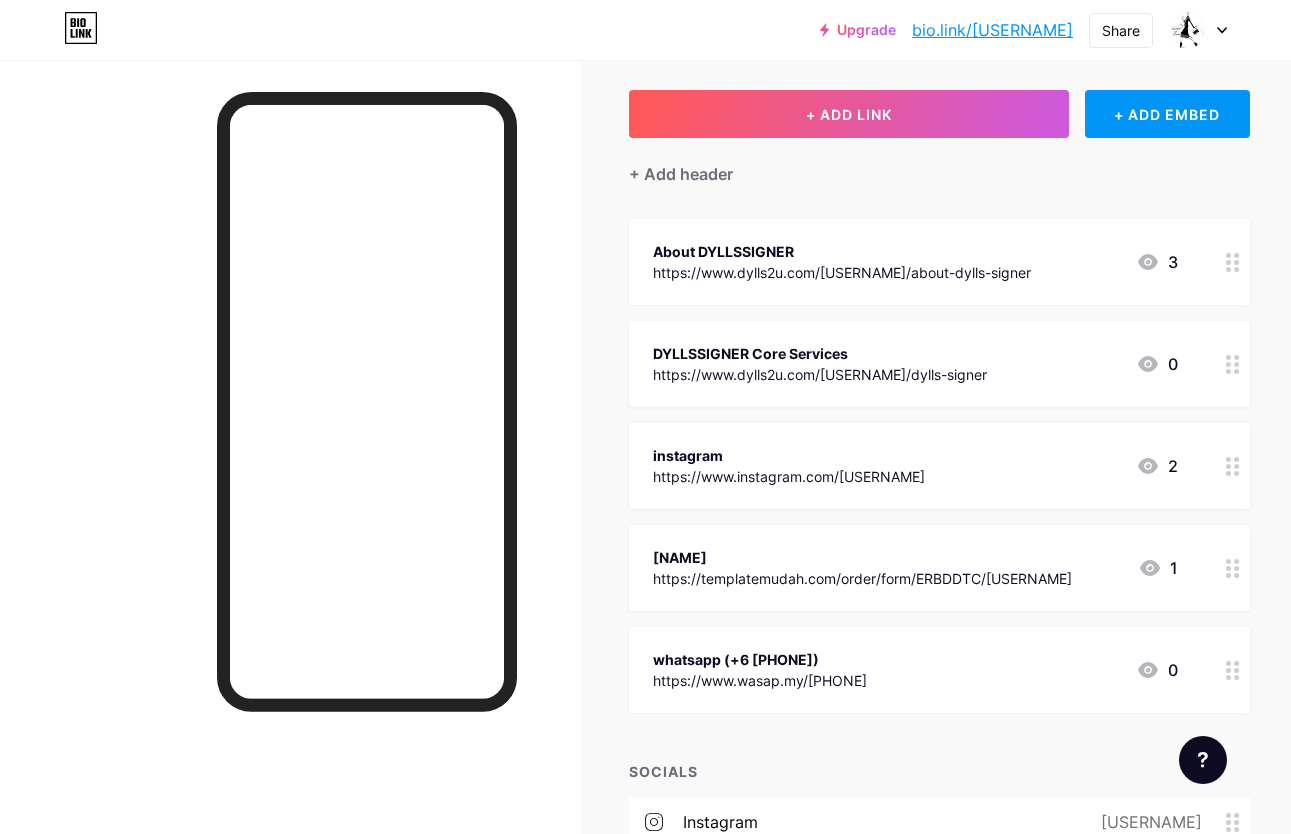 scroll, scrollTop: 79, scrollLeft: 0, axis: vertical 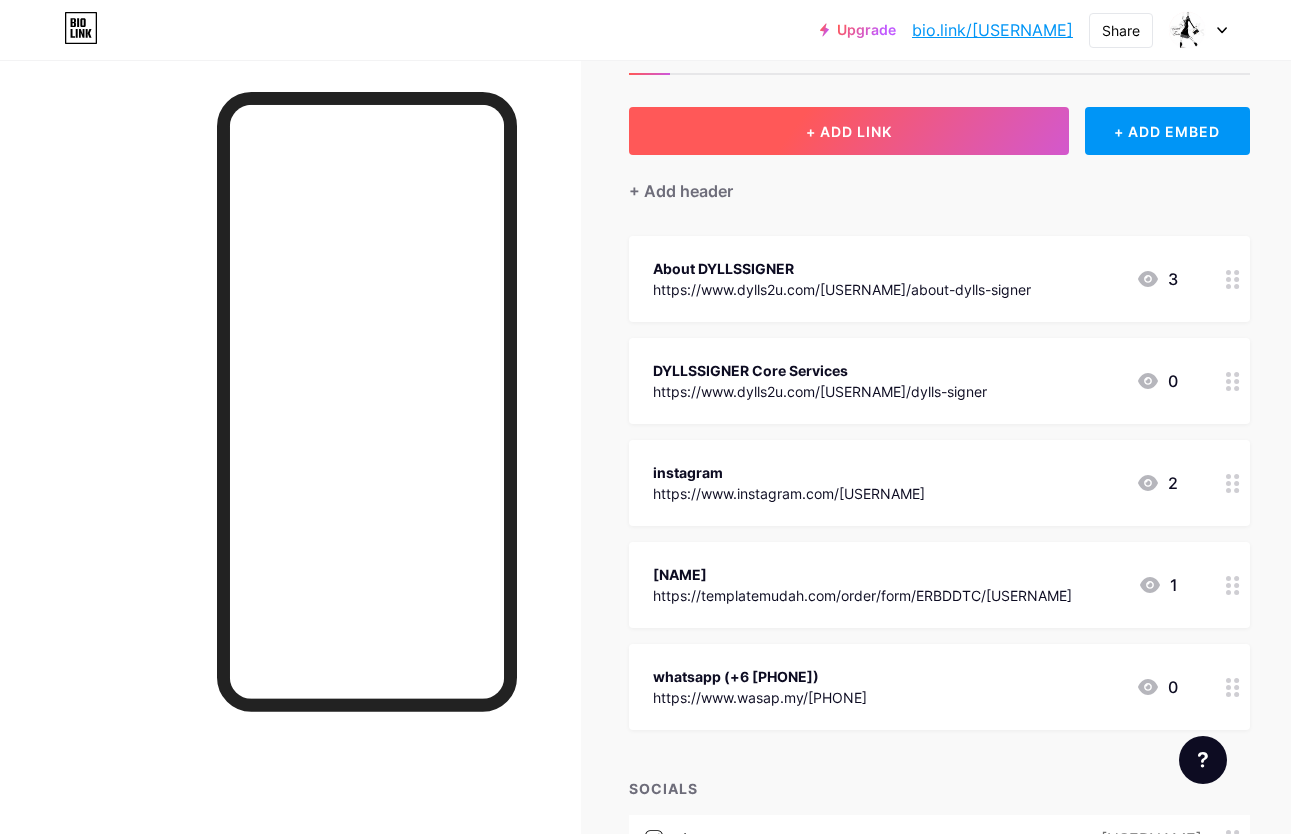 click on "+ ADD LINK" at bounding box center (849, 131) 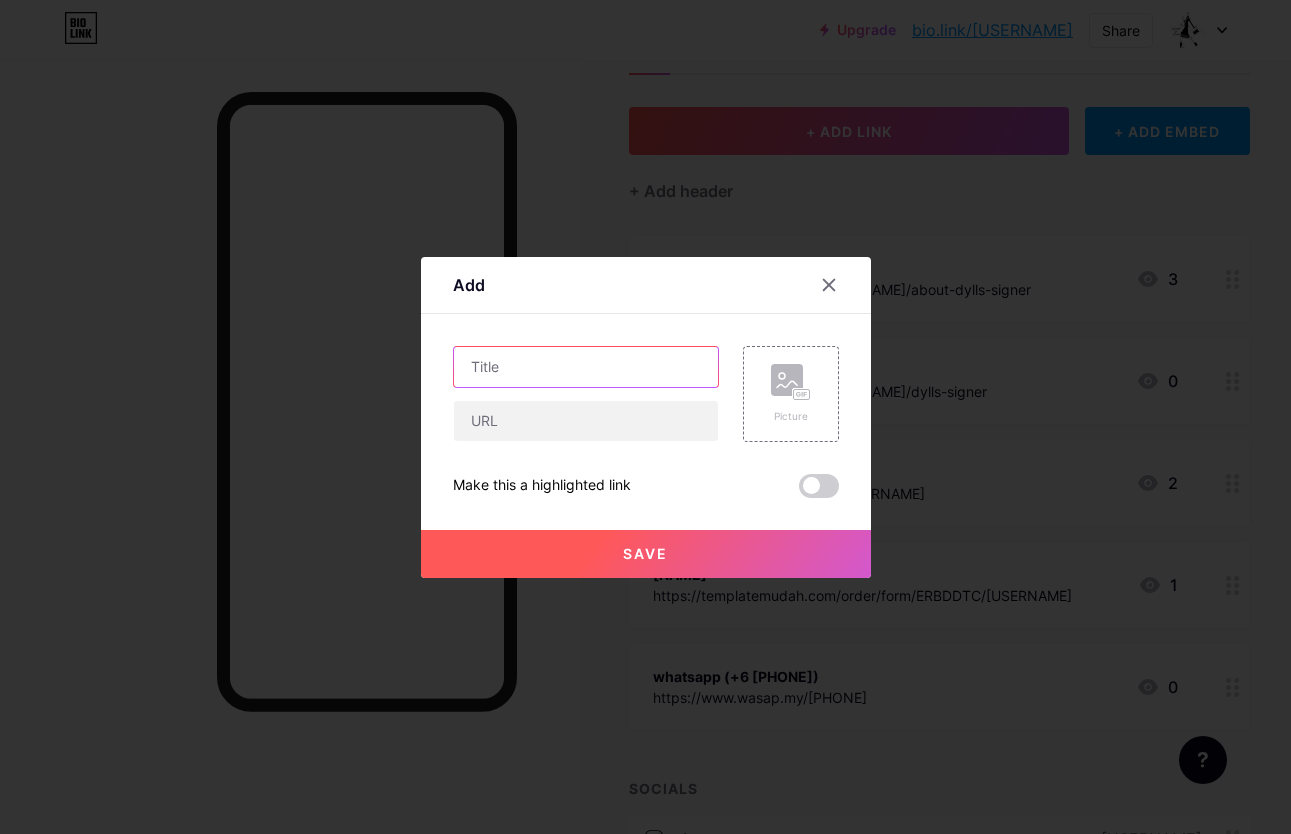 click at bounding box center [586, 367] 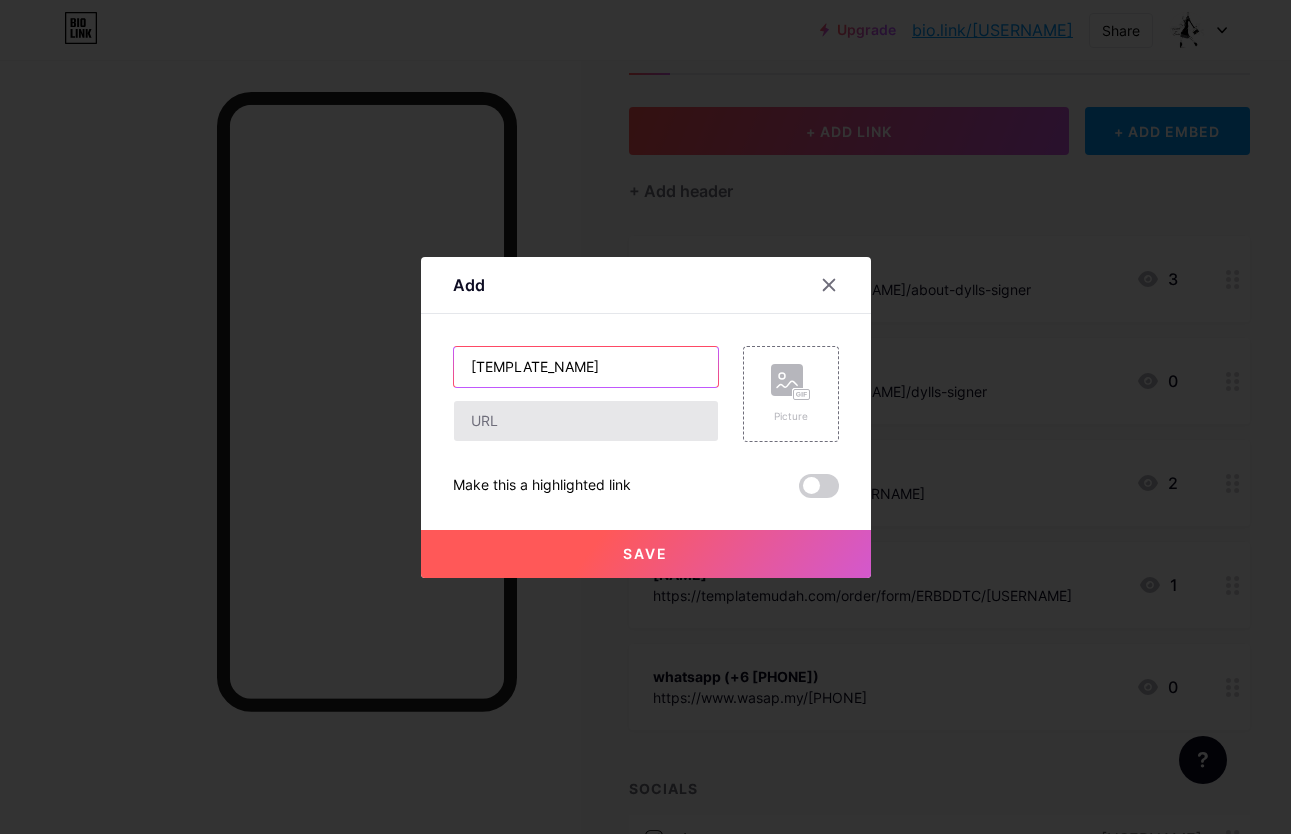 type on "[TEMPLATE_NAME]" 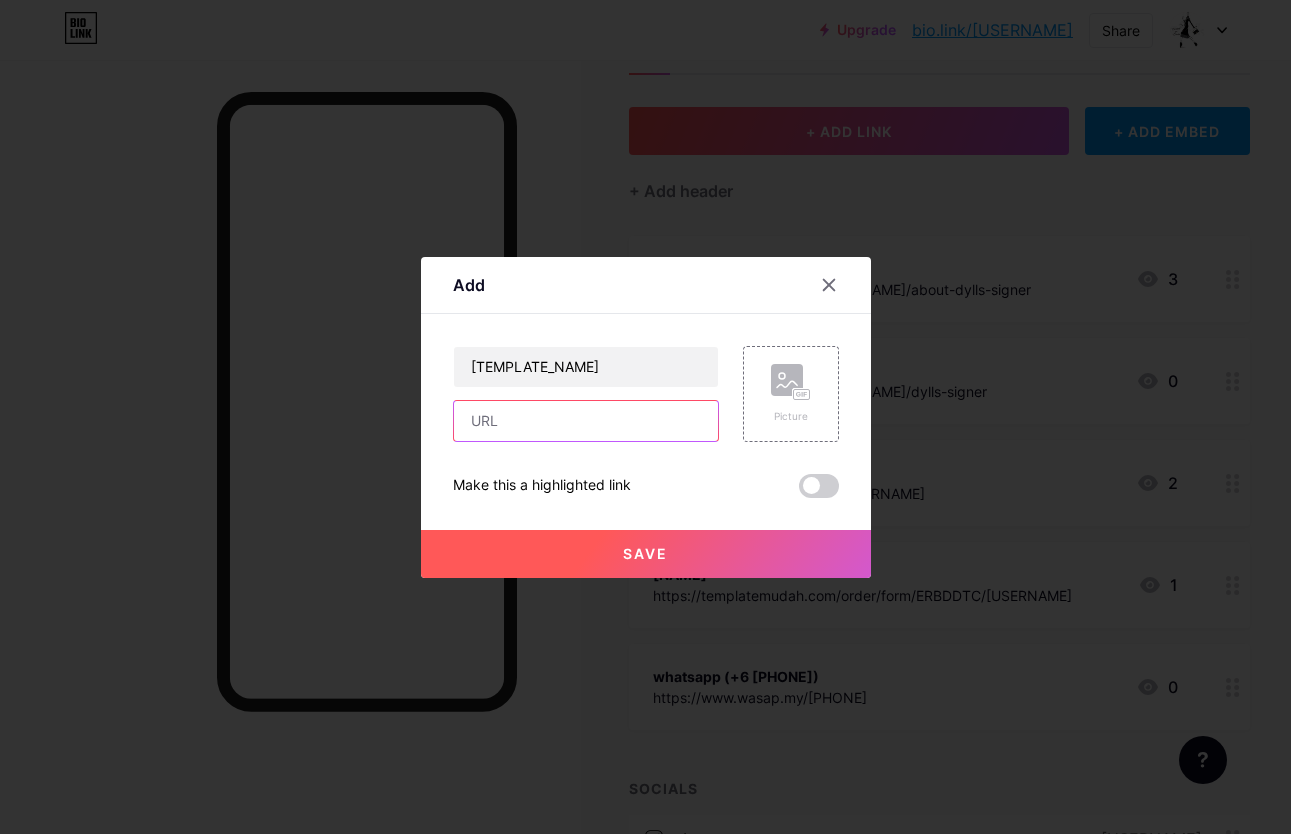 click at bounding box center (586, 421) 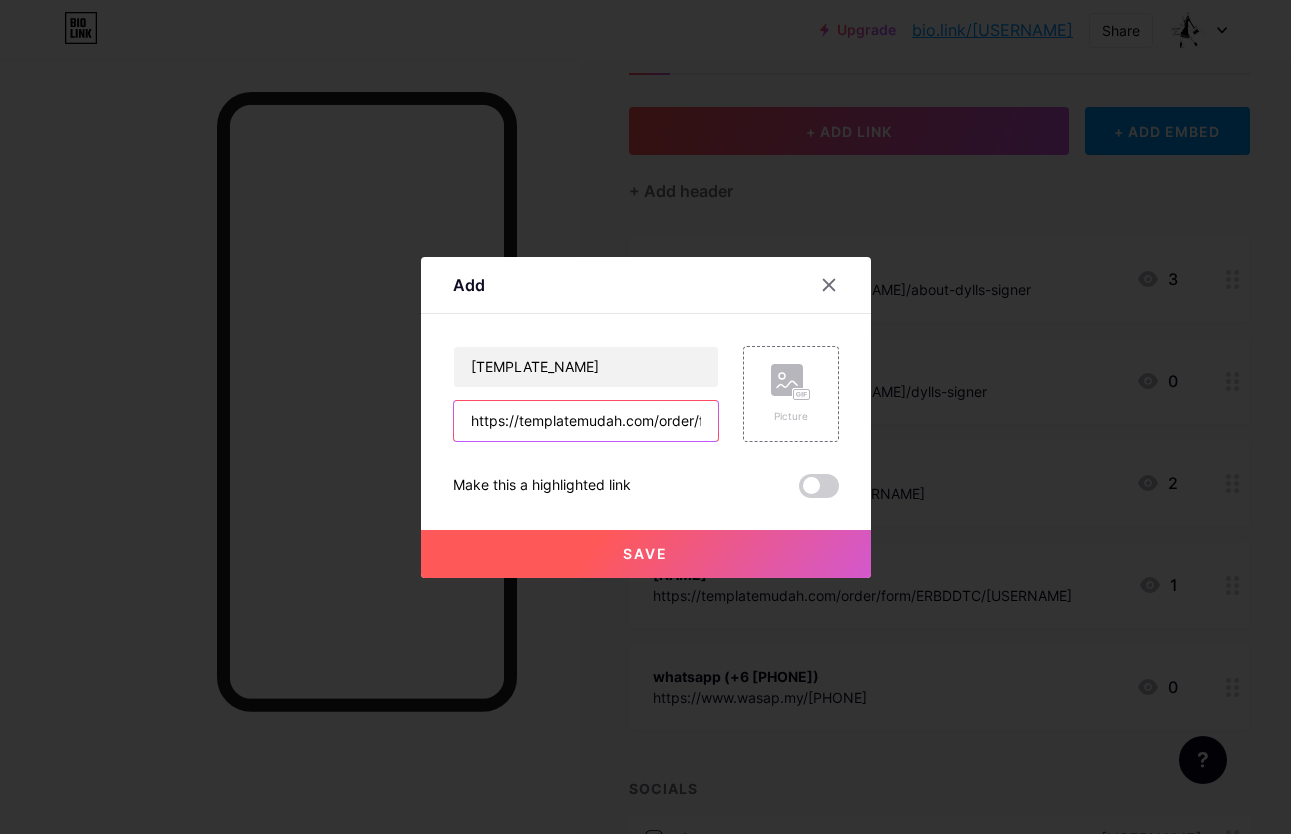 scroll, scrollTop: 0, scrollLeft: 142, axis: horizontal 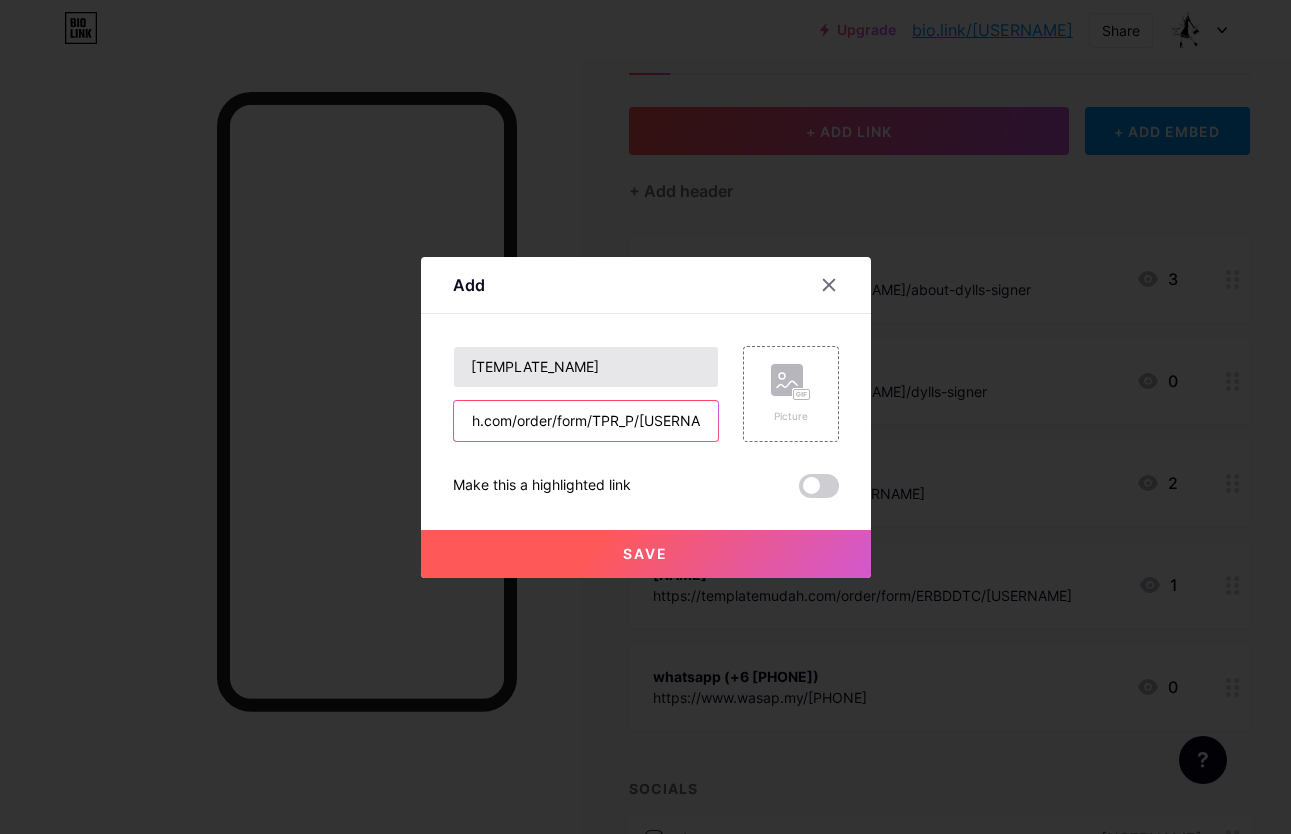 type on "https://templatemudah.com/order/form/TPR_P/[USERNAME]" 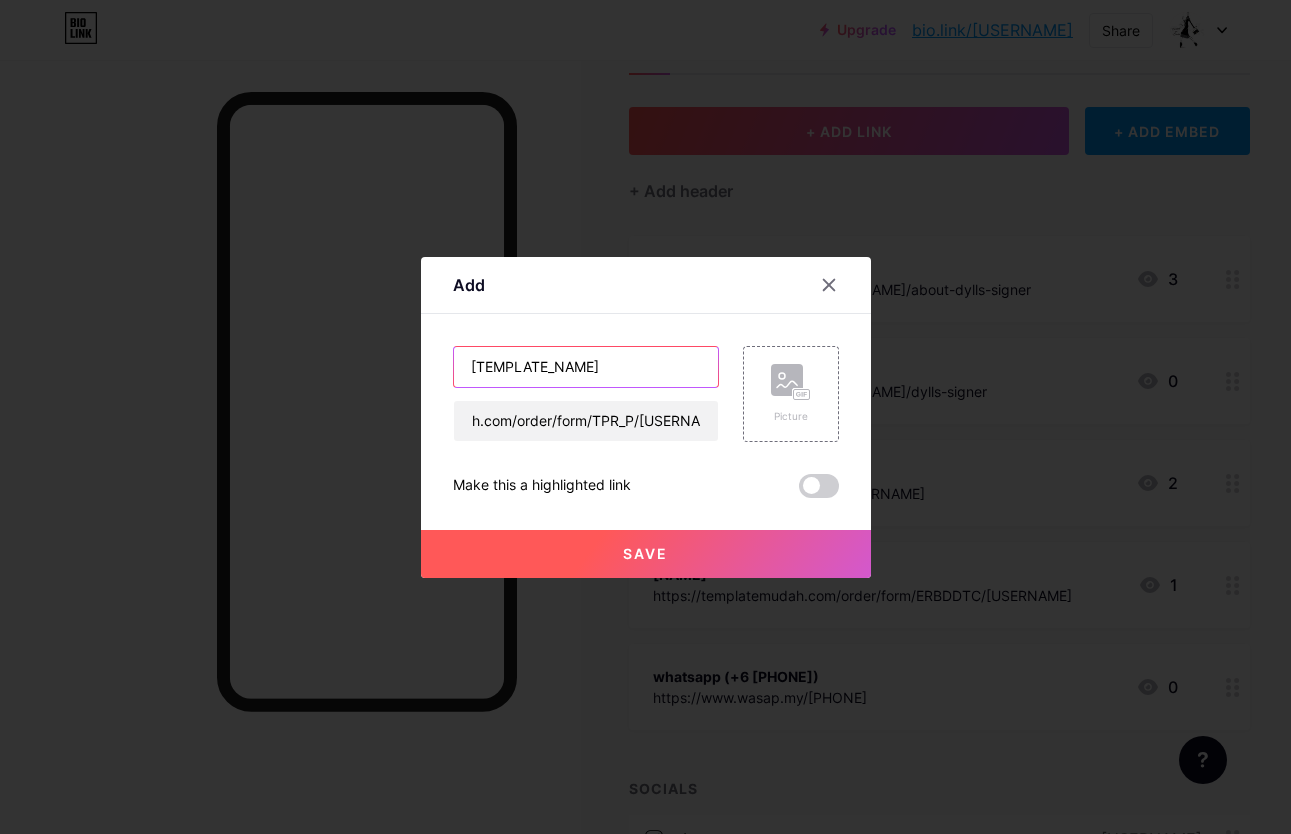 scroll, scrollTop: 0, scrollLeft: 0, axis: both 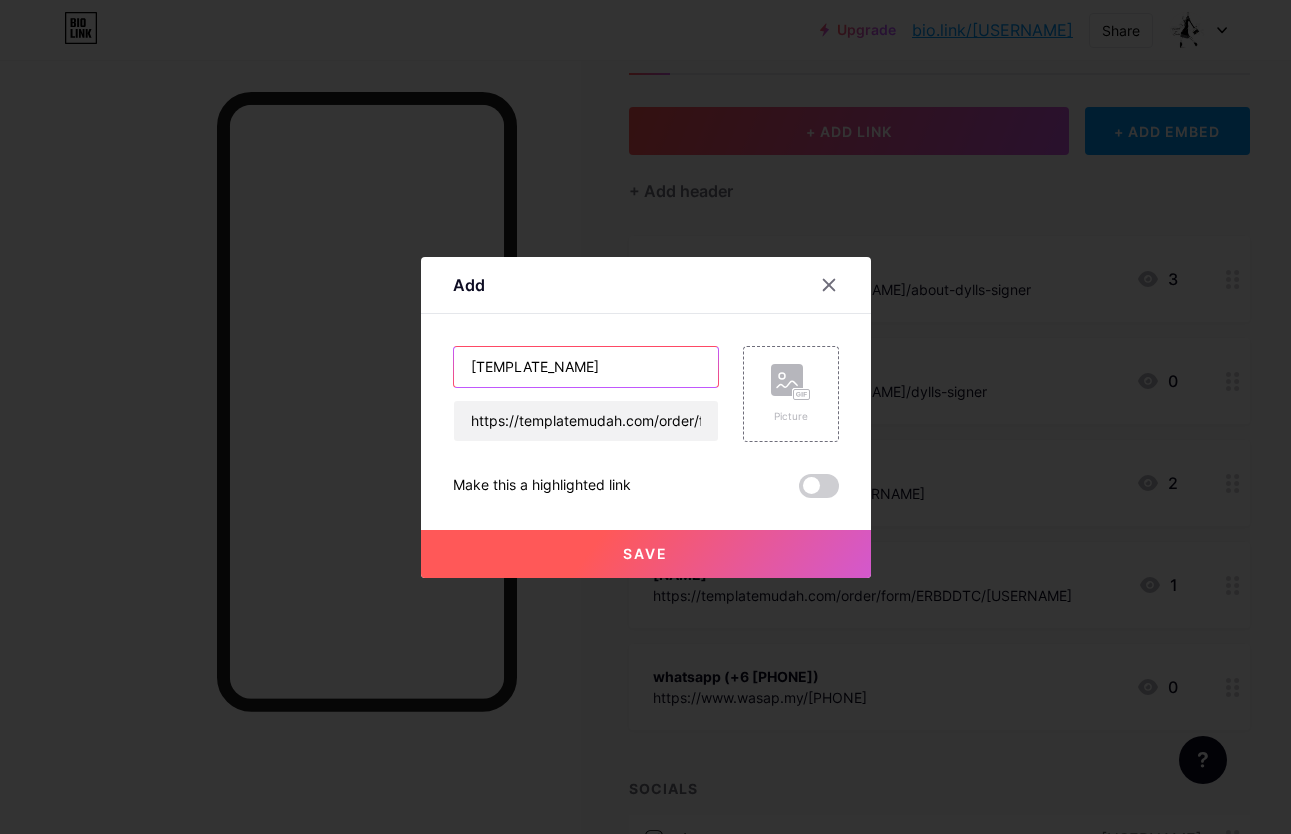click on "[TEMPLATE_NAME]" at bounding box center (586, 367) 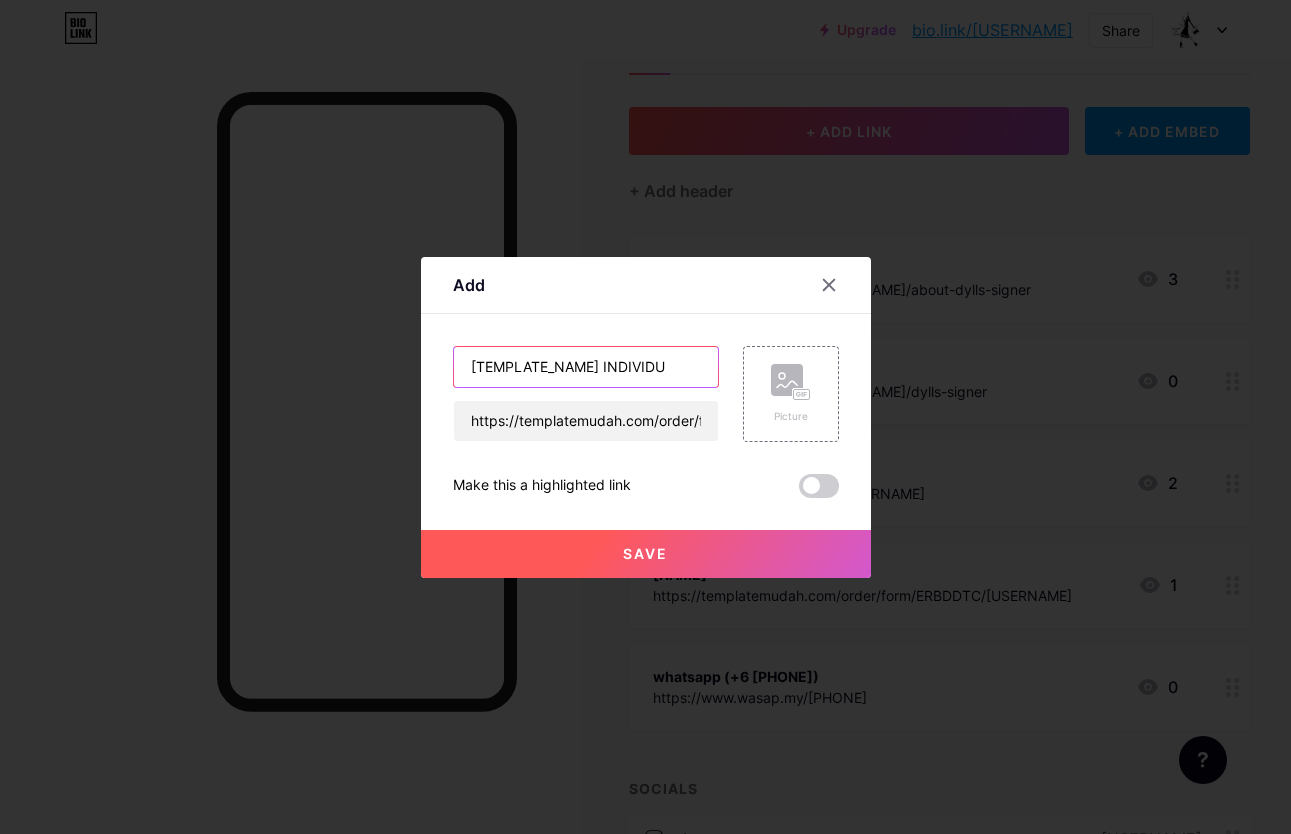 scroll, scrollTop: 0, scrollLeft: 16, axis: horizontal 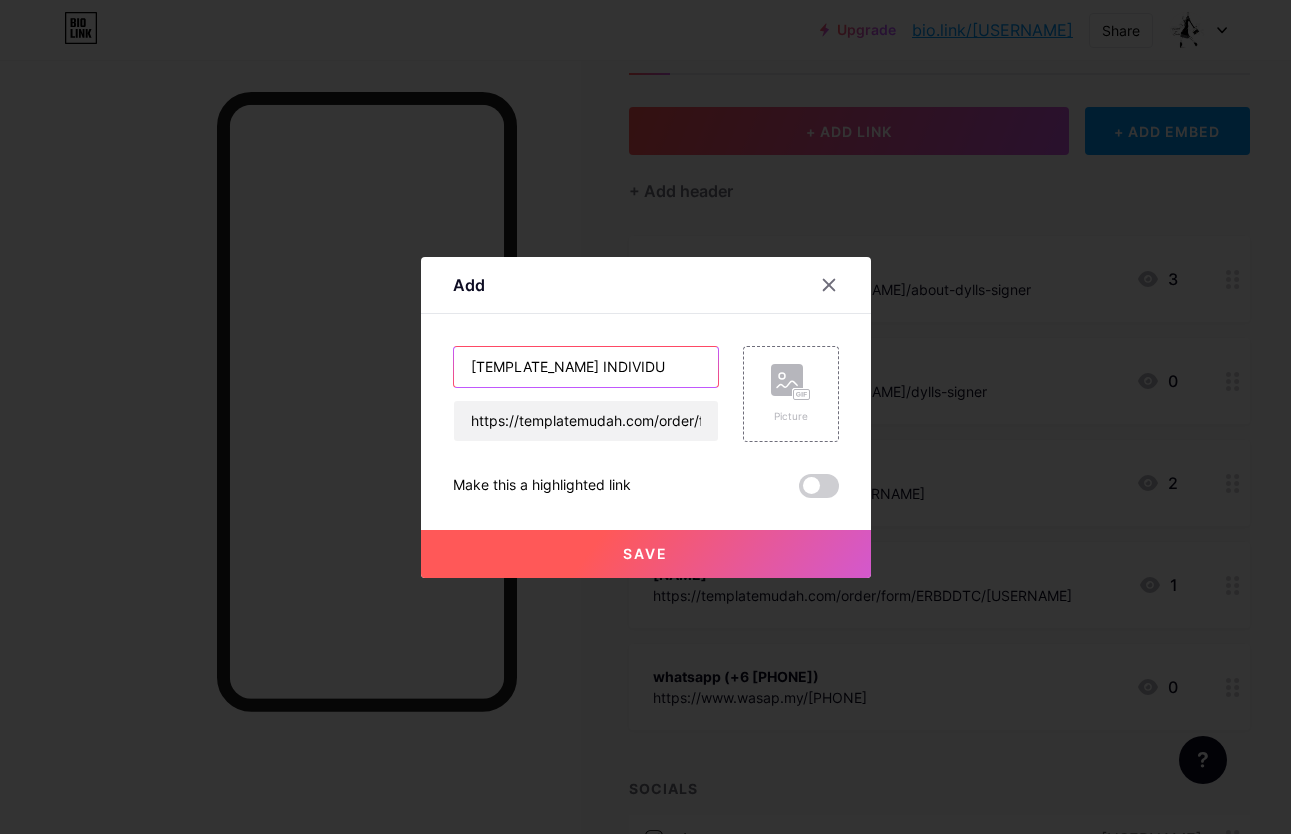 click on "[TEMPLATE_NAME] INDIVIDU" at bounding box center (586, 367) 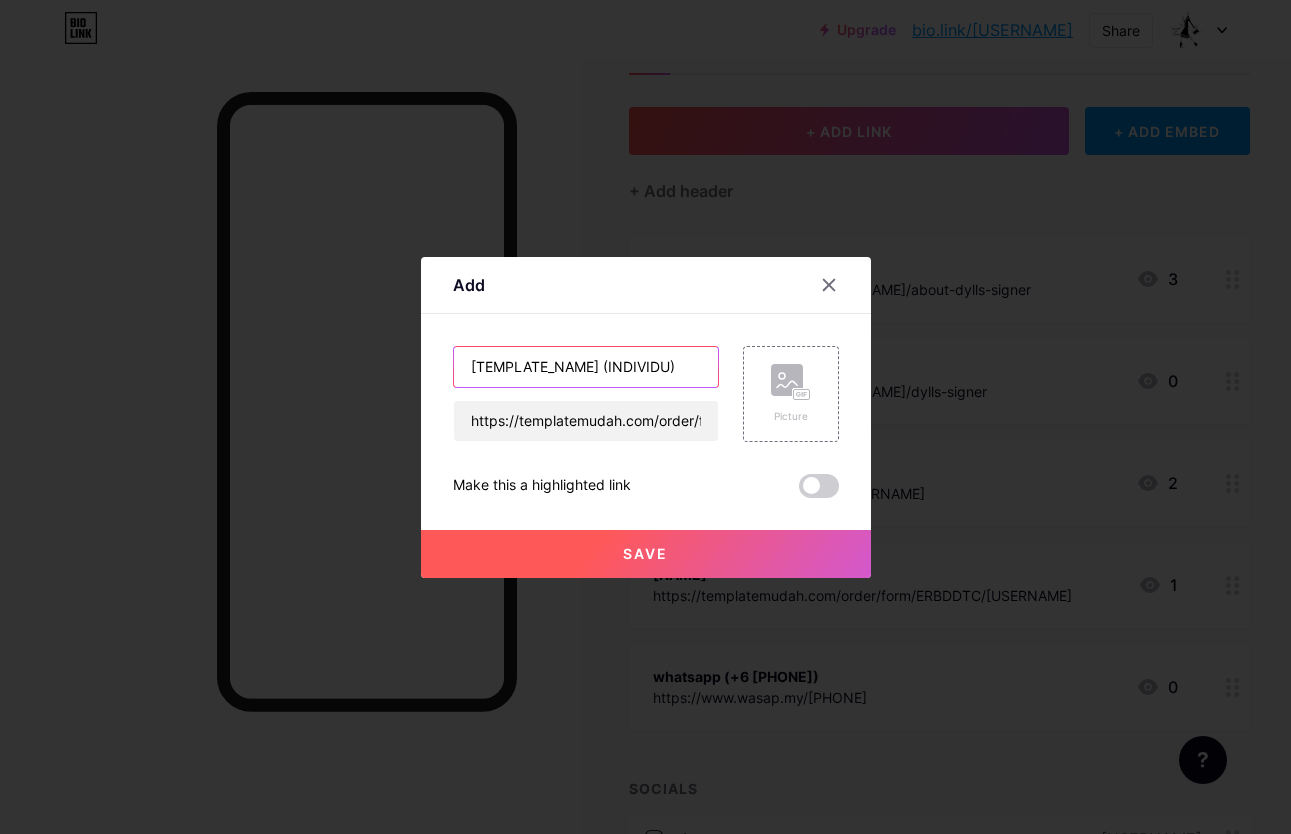 scroll, scrollTop: 0, scrollLeft: 26, axis: horizontal 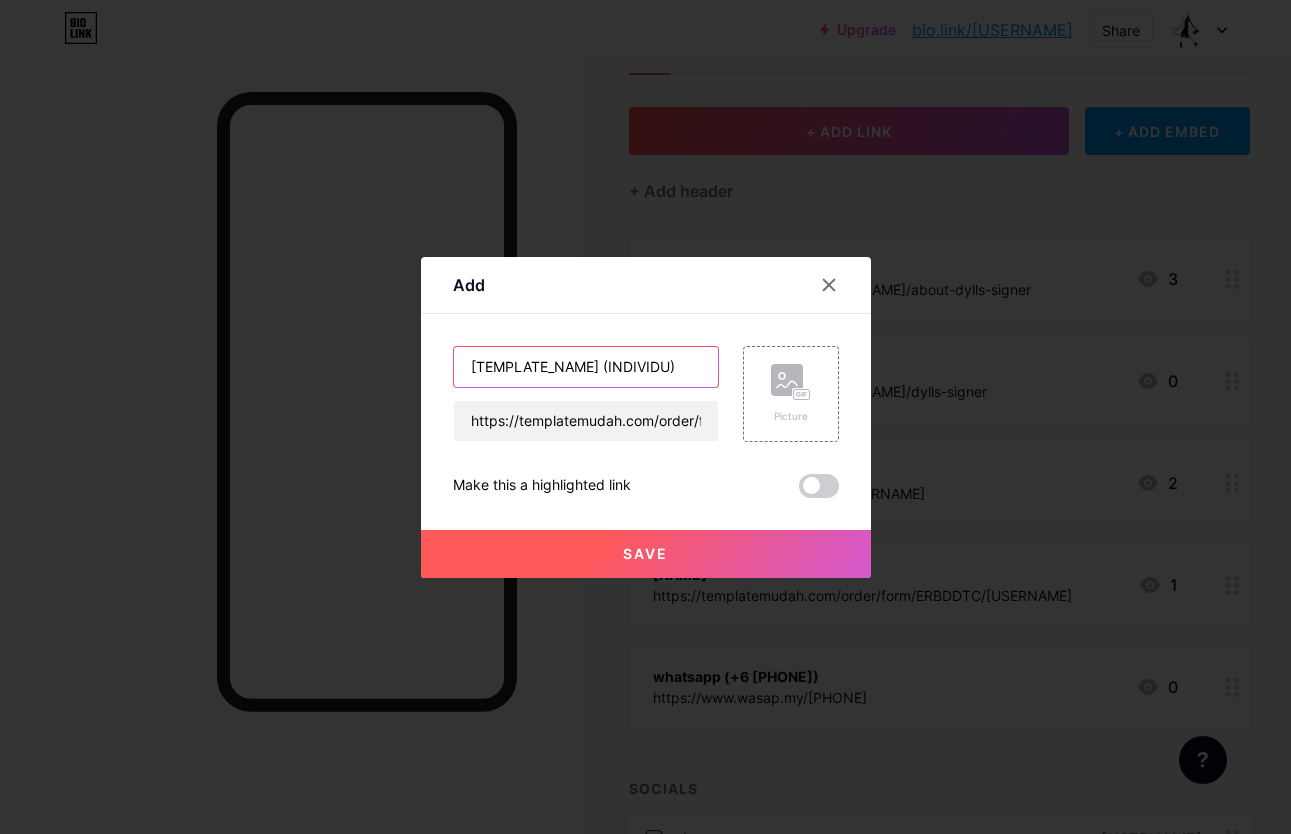 type on "[TEMPLATE_NAME] (INDIVIDU)" 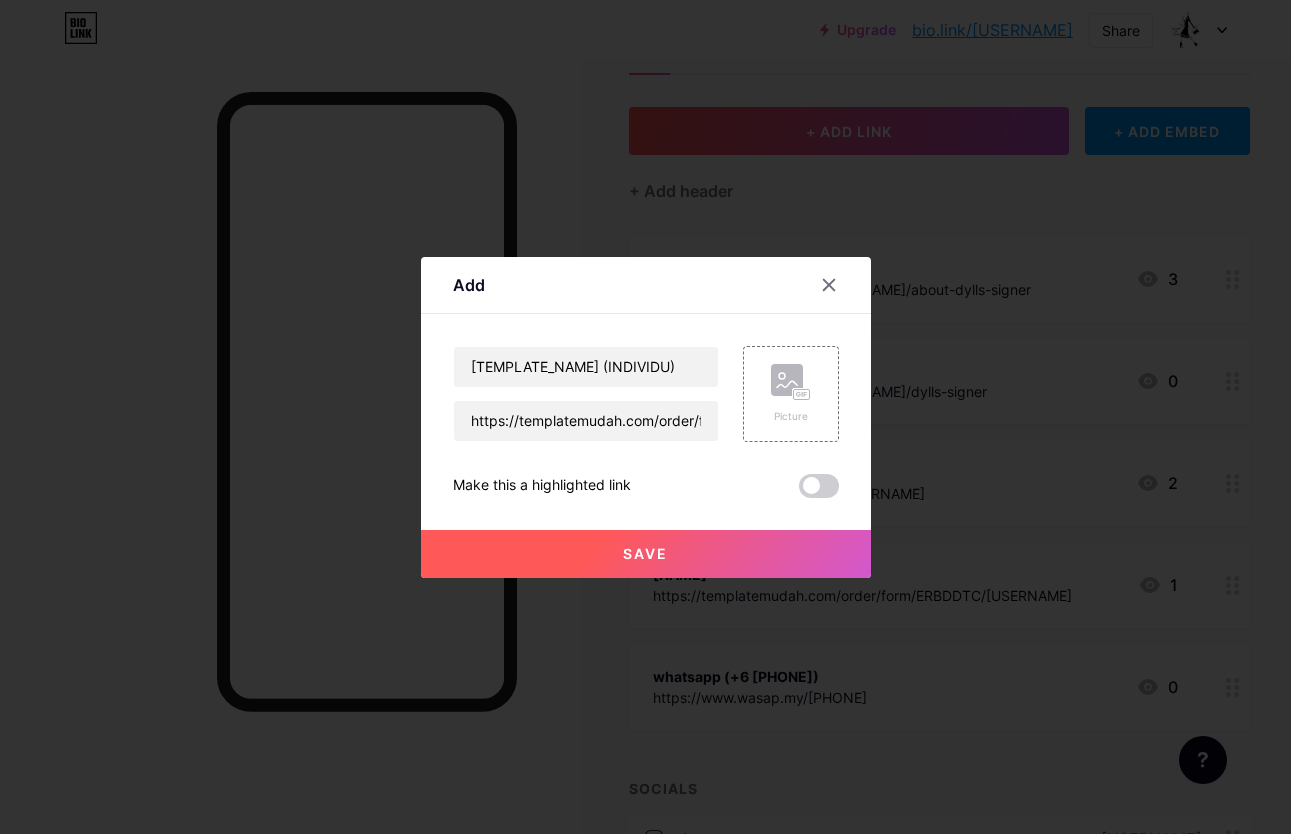 scroll, scrollTop: 0, scrollLeft: 0, axis: both 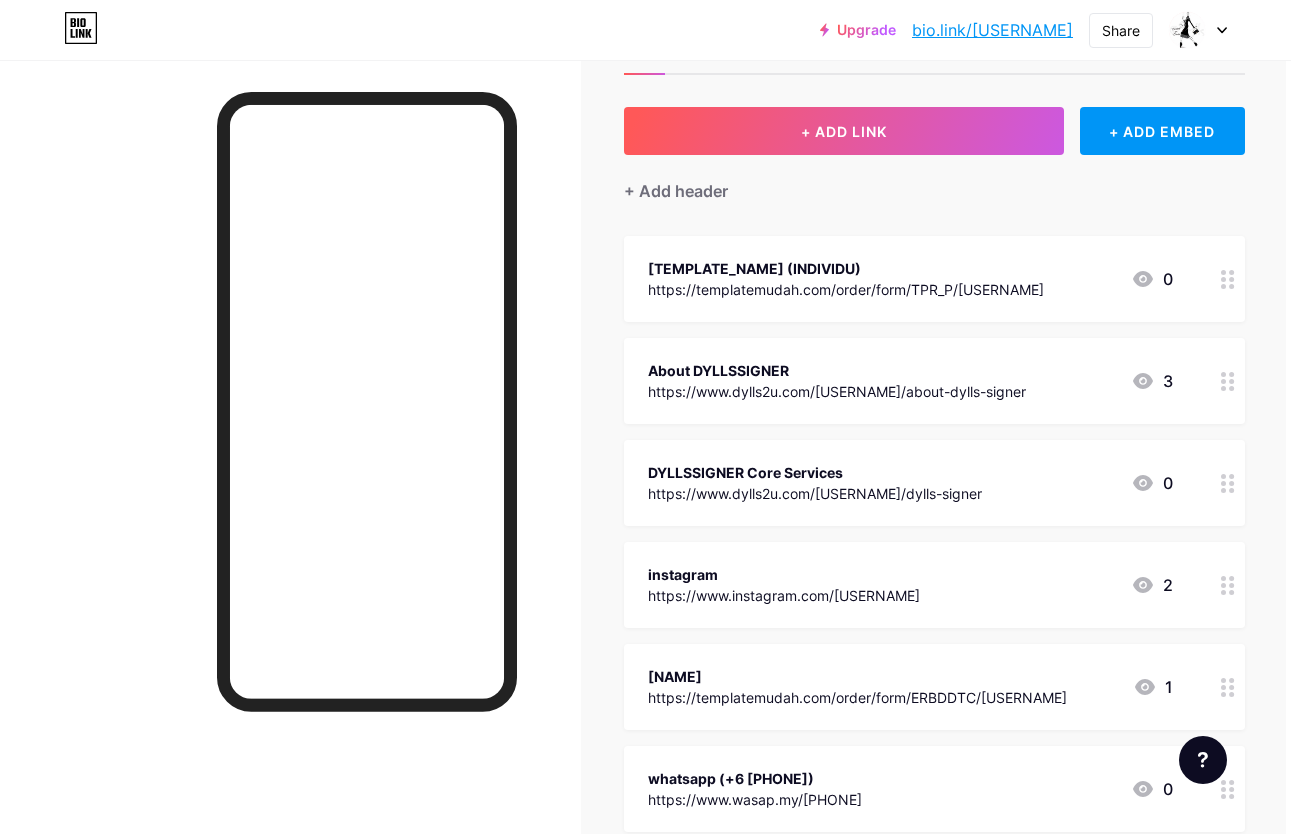 drag, startPoint x: 912, startPoint y: 287, endPoint x: 998, endPoint y: 323, distance: 93.230896 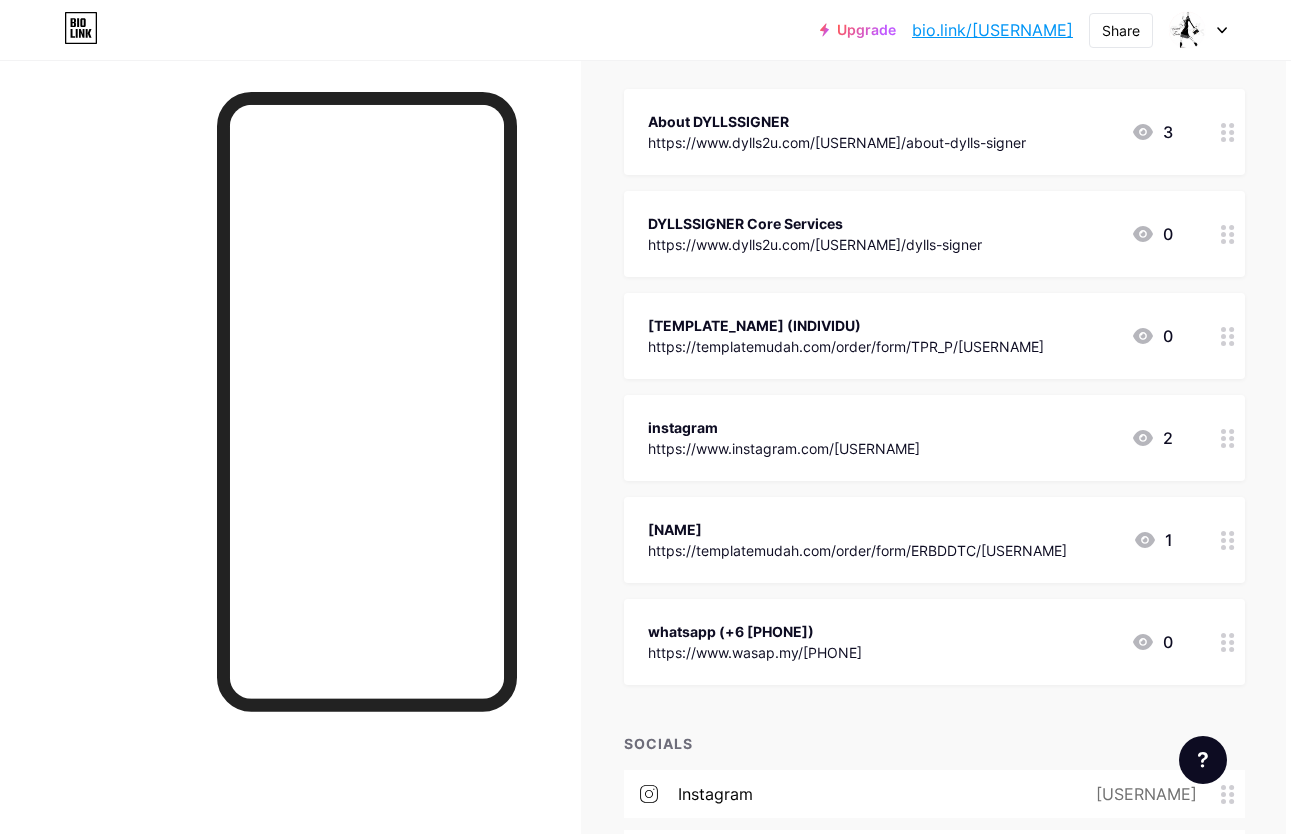 scroll, scrollTop: 221, scrollLeft: 5, axis: both 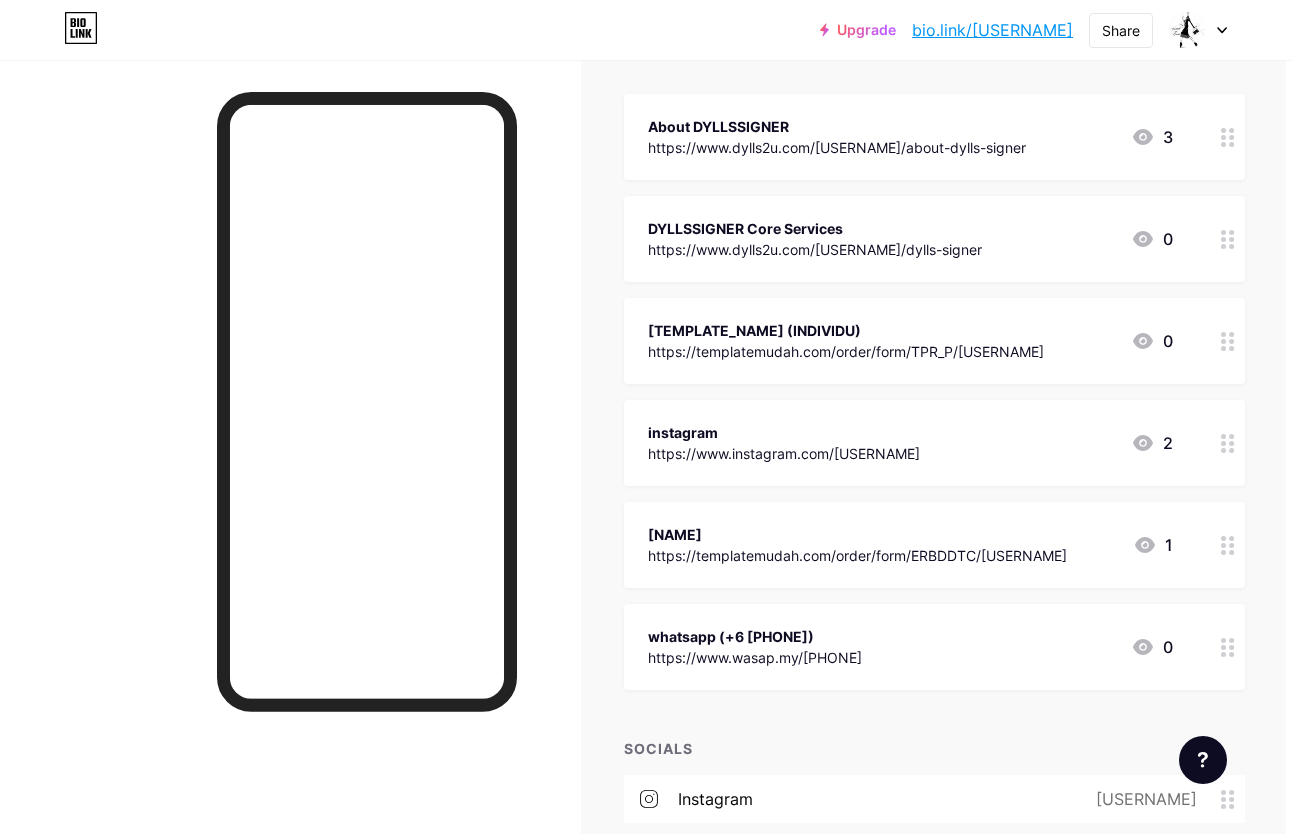 click at bounding box center [1228, 341] 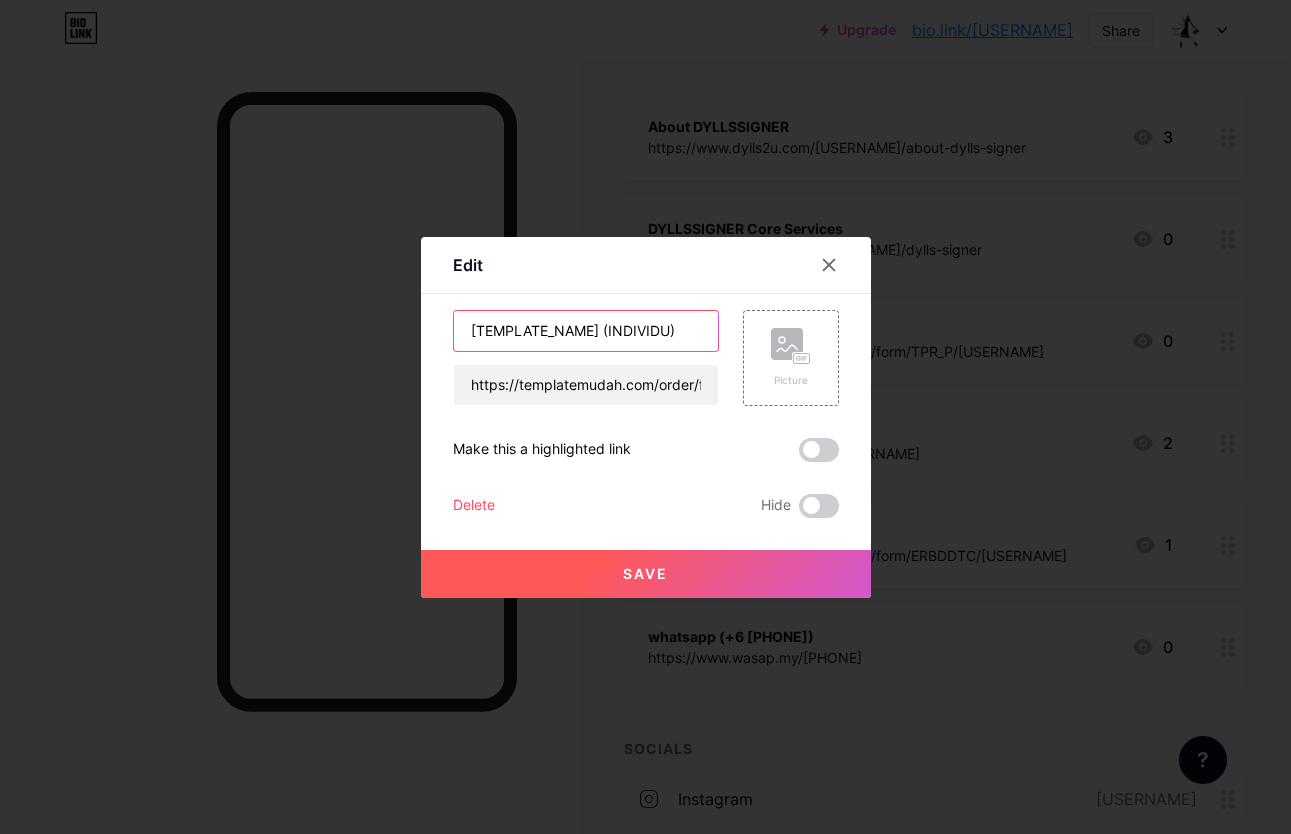 click on "[TEMPLATE_NAME] (INDIVIDU)" at bounding box center (586, 331) 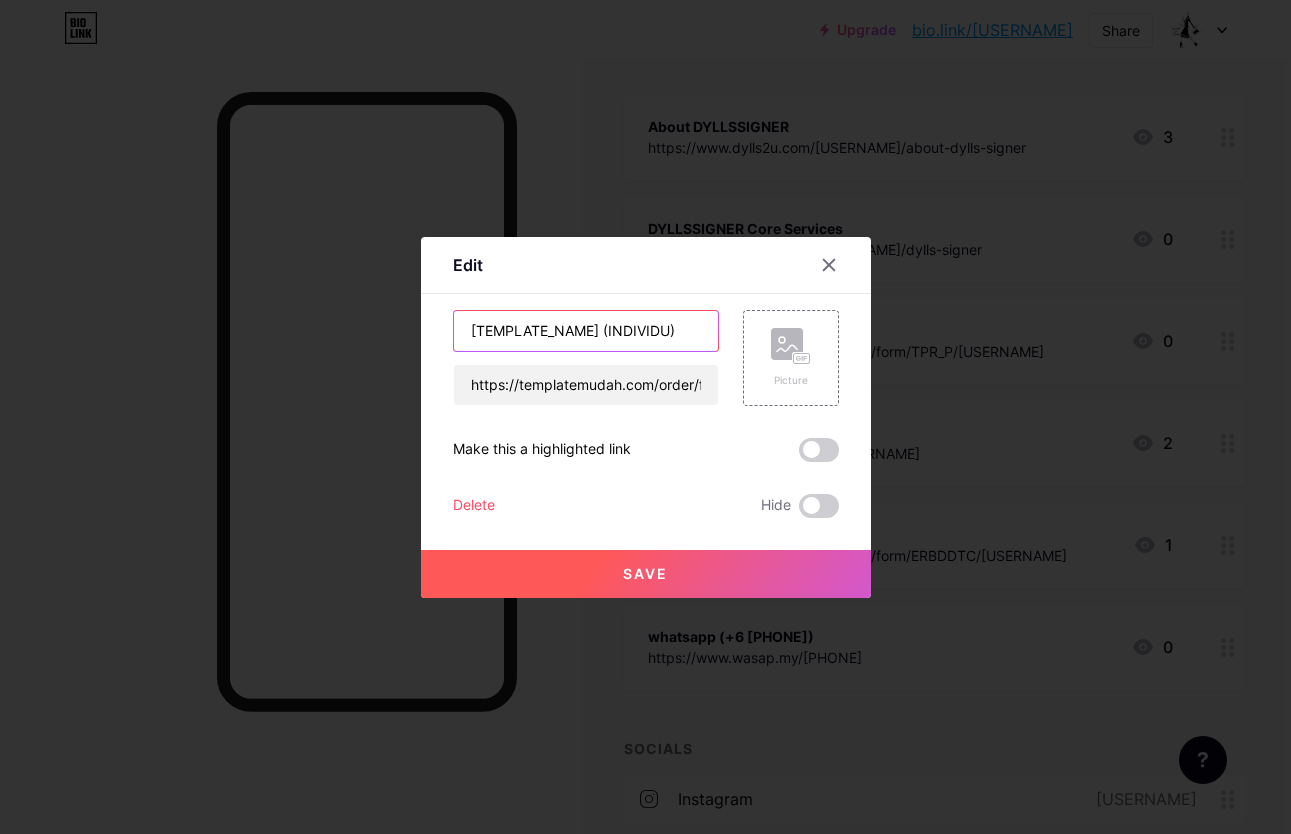 drag, startPoint x: 638, startPoint y: 330, endPoint x: 692, endPoint y: 337, distance: 54.451813 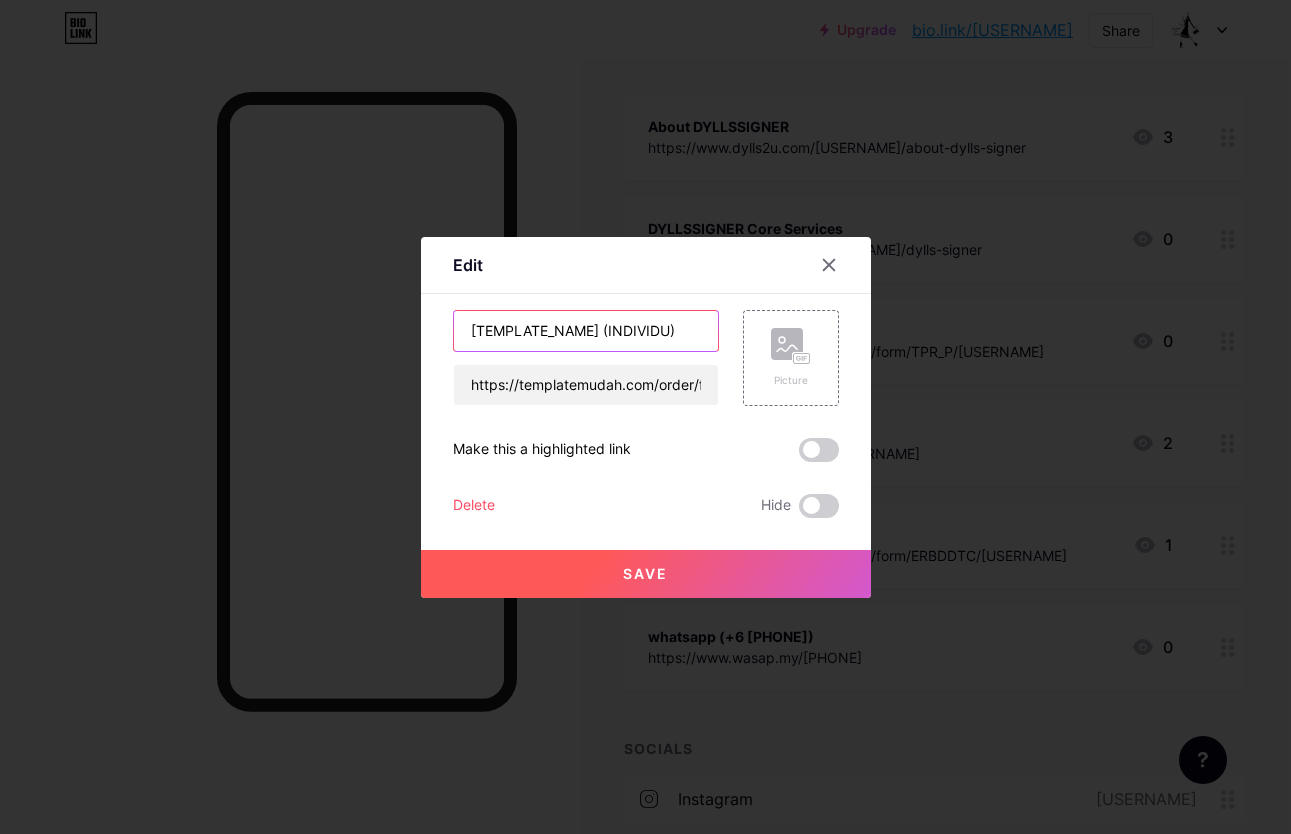click on "[TEMPLATE_NAME] (INDIVIDU)" at bounding box center [586, 331] 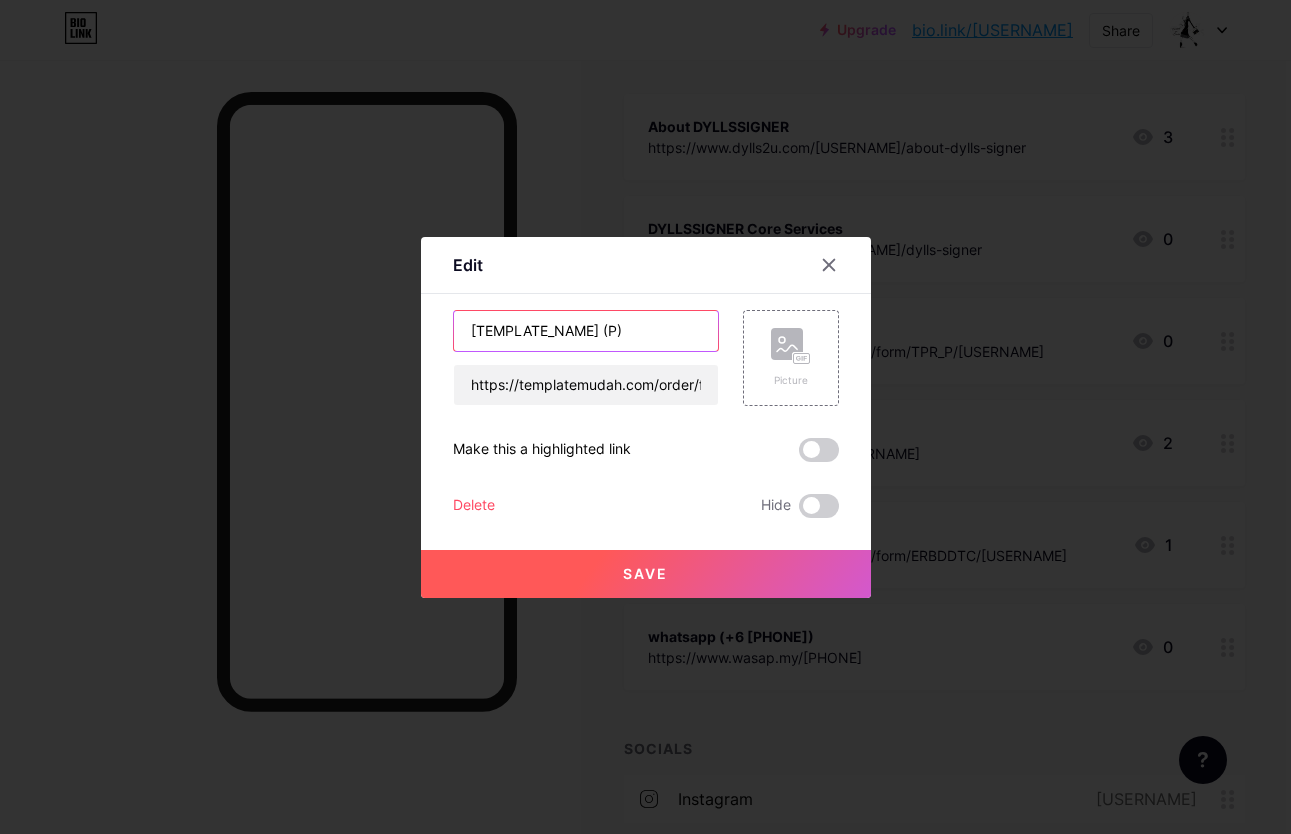 scroll, scrollTop: 0, scrollLeft: 0, axis: both 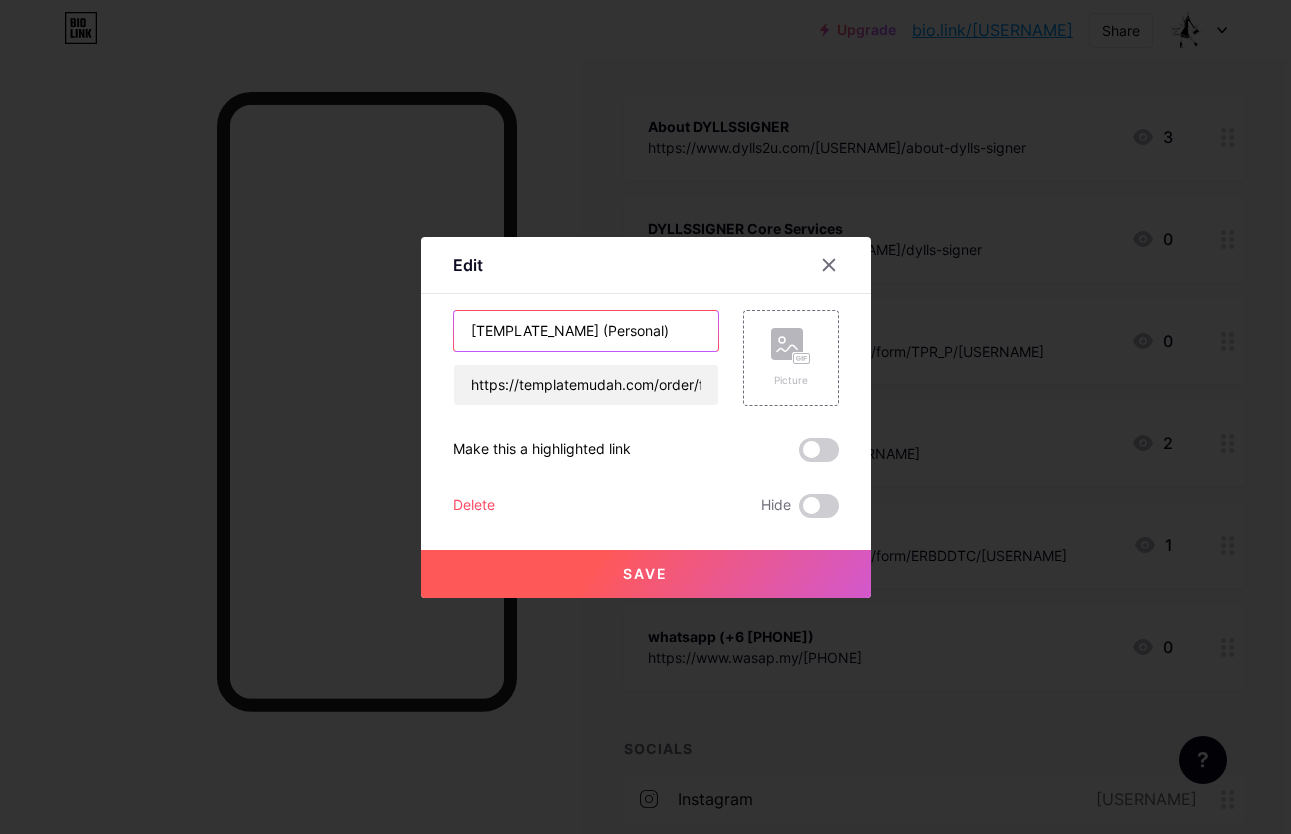 type on "[TEMPLATE_NAME] (Personal)" 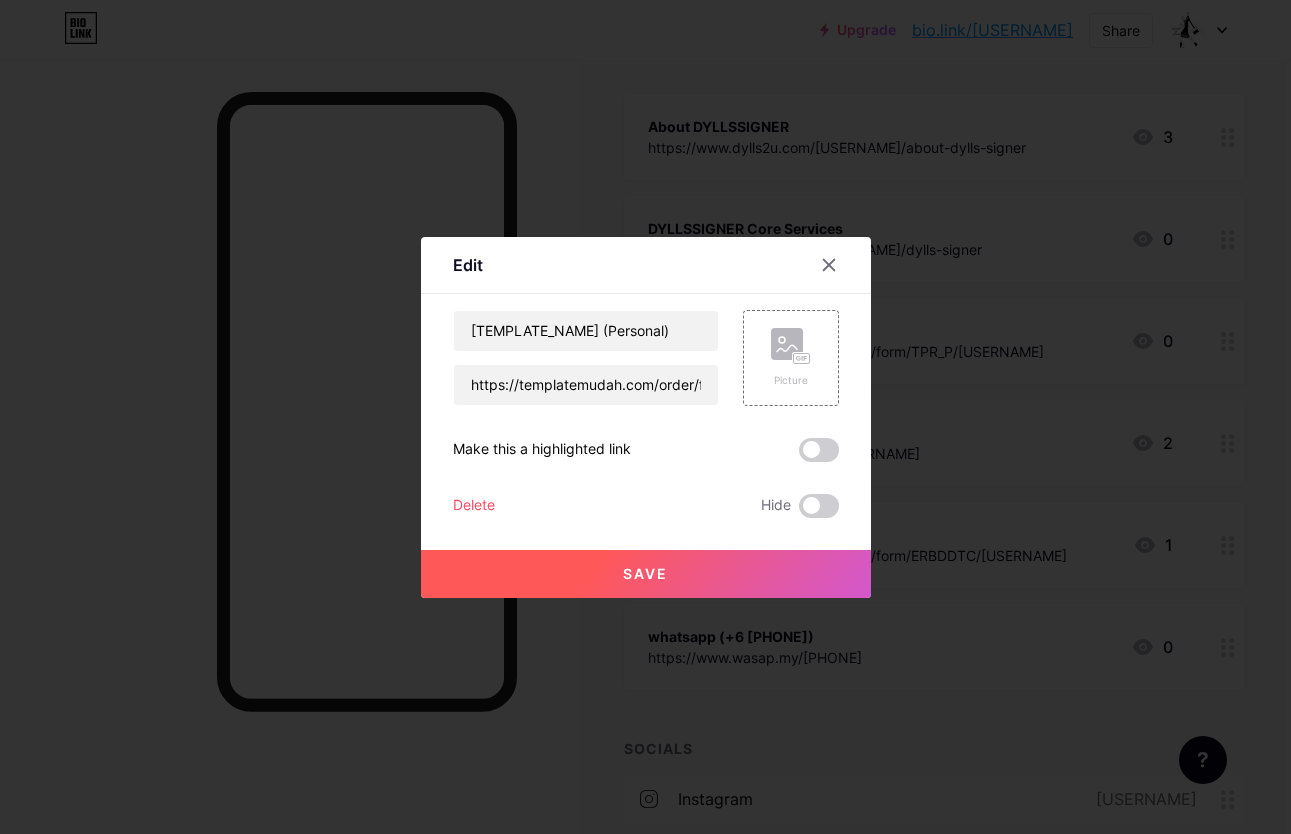 click on "Save" at bounding box center [646, 574] 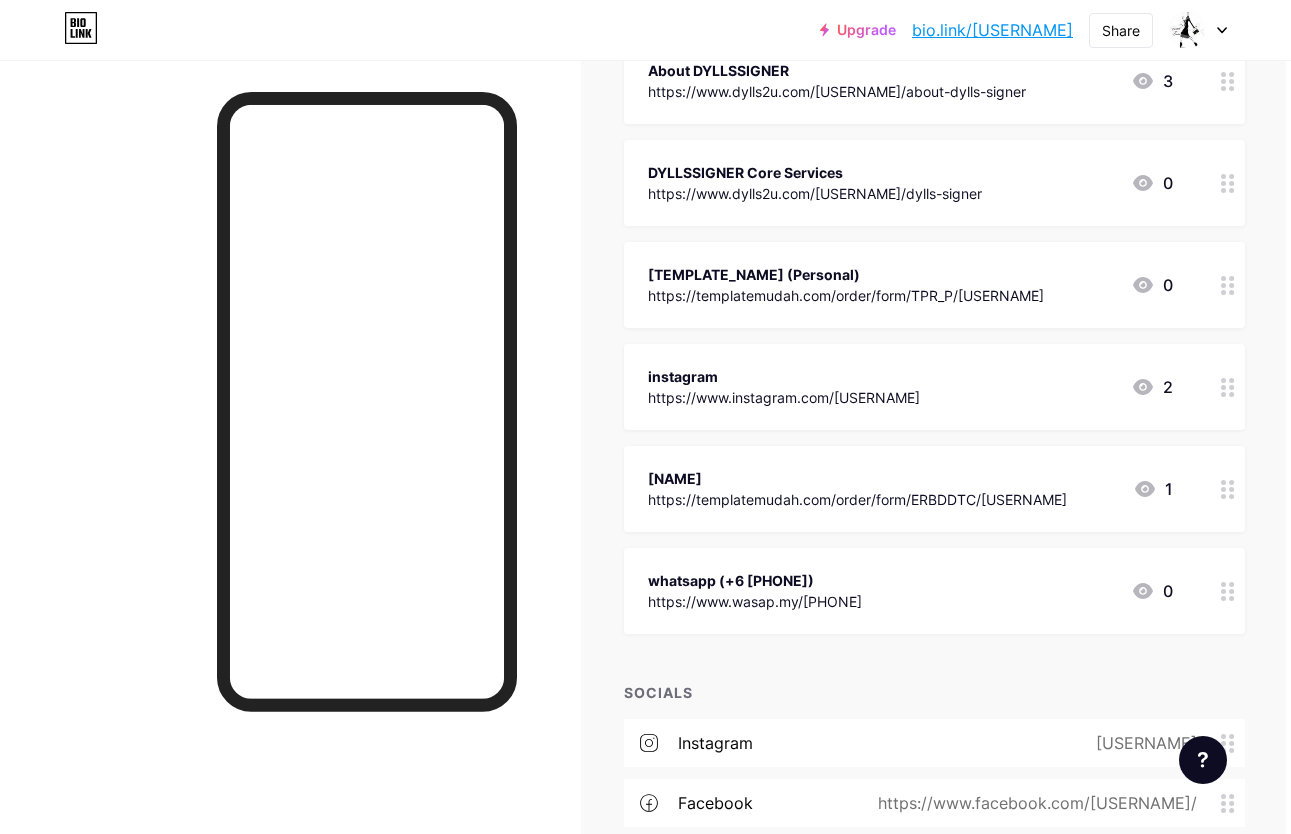 scroll, scrollTop: 274, scrollLeft: 5, axis: both 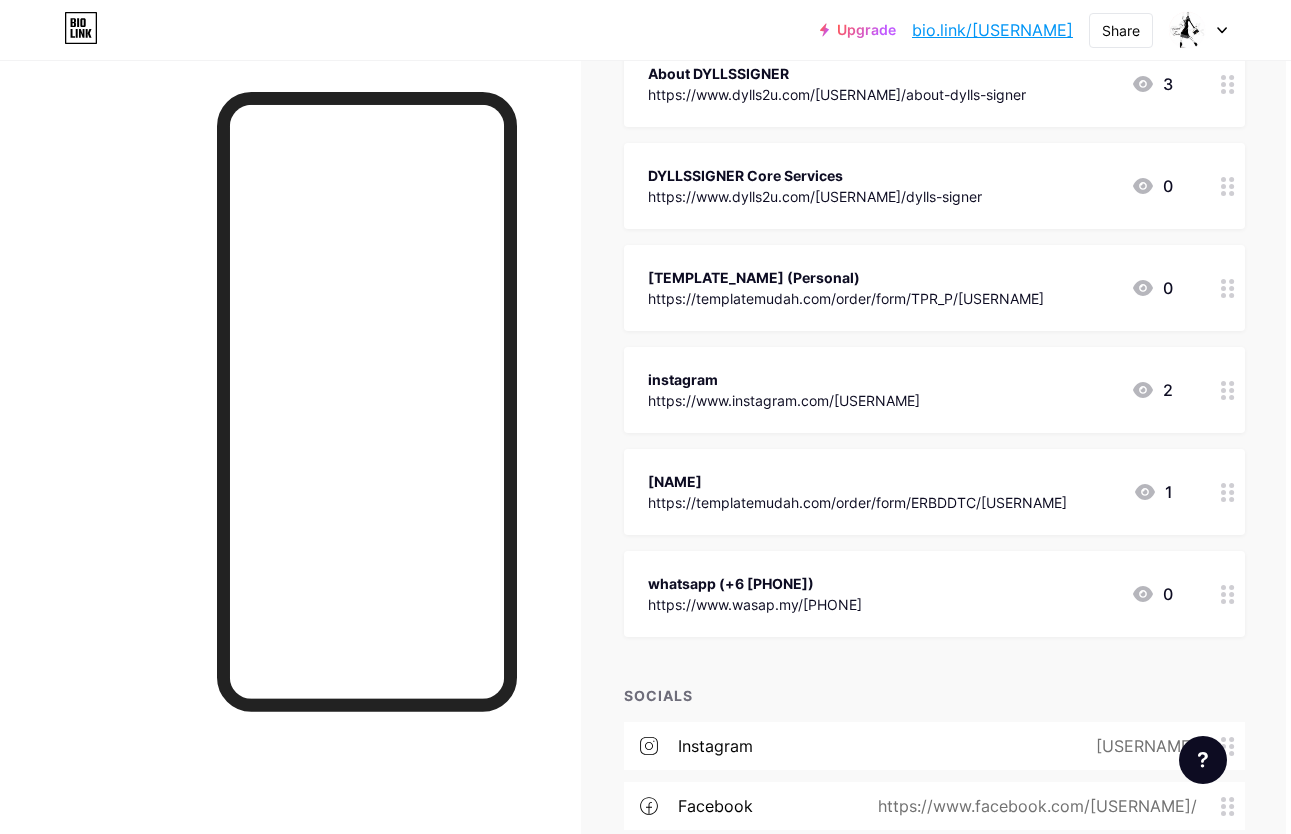 click on "instagram
https://www.instagram.com/[USERNAME]
2" at bounding box center (910, 390) 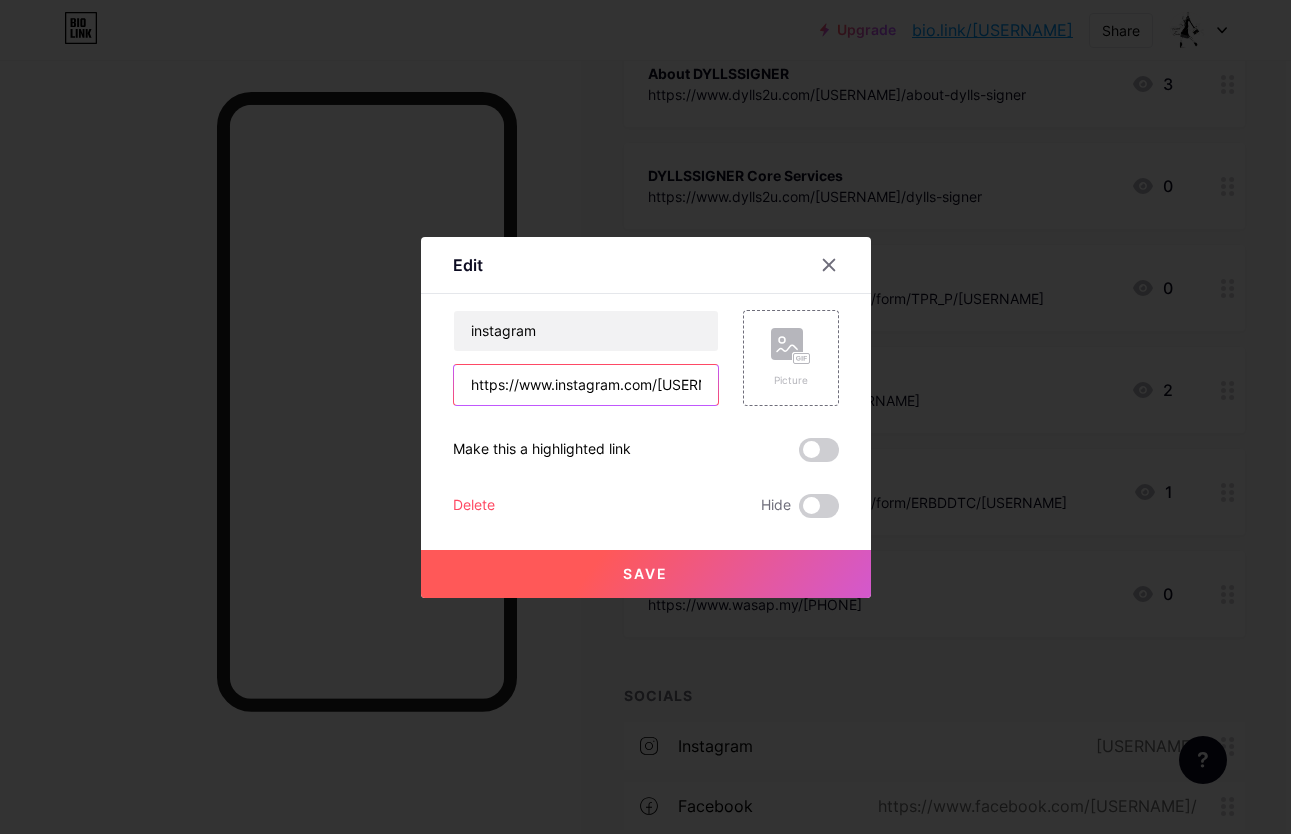 click on "https://www.instagram.com/[USERNAME]" at bounding box center (586, 385) 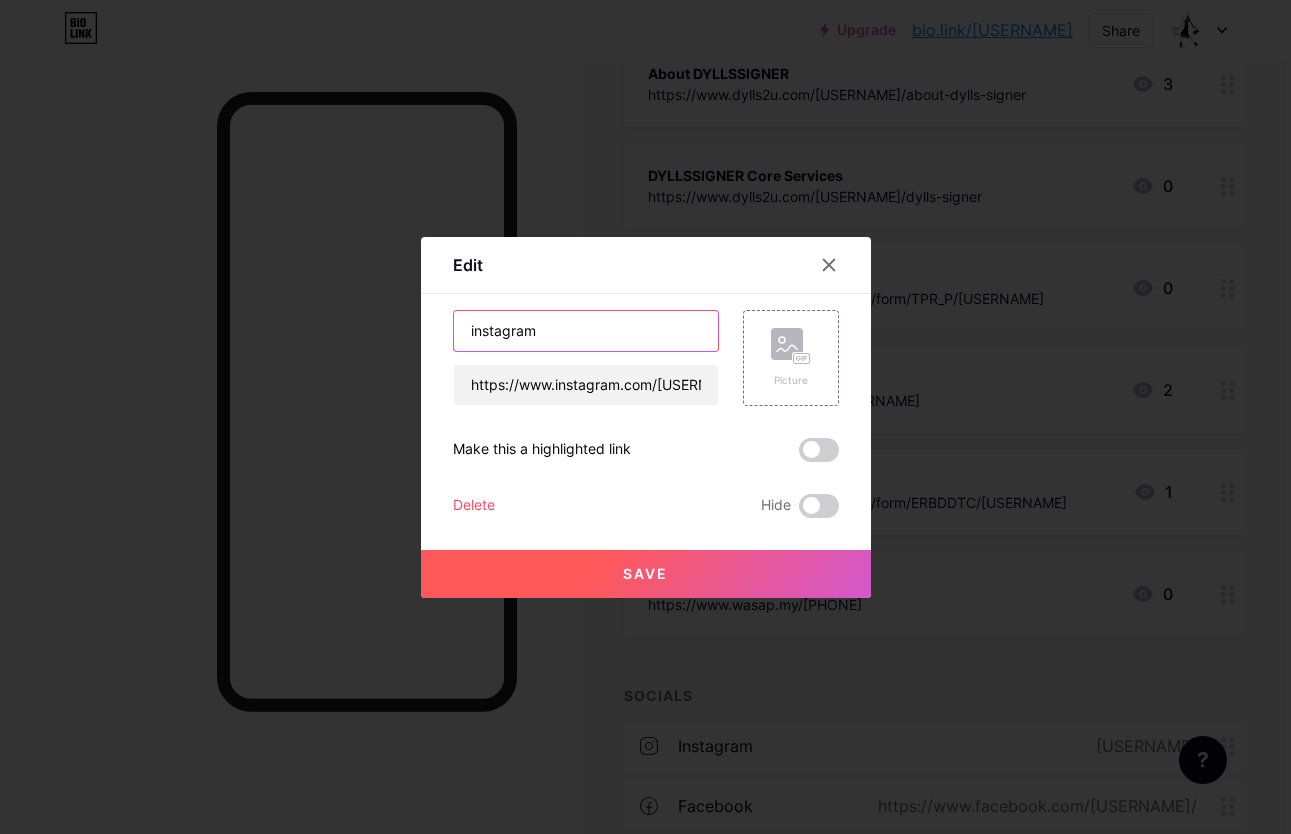 drag, startPoint x: 556, startPoint y: 329, endPoint x: 356, endPoint y: 318, distance: 200.30228 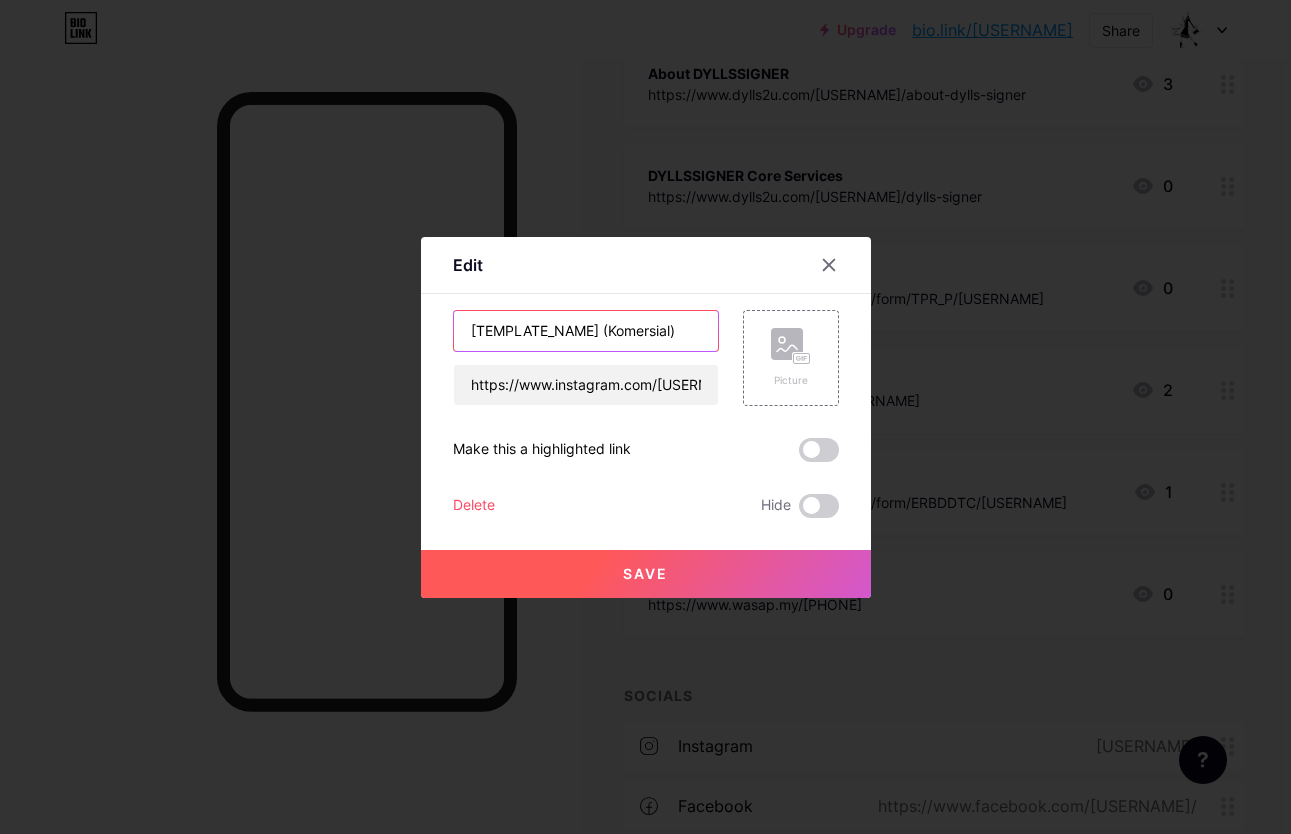 scroll, scrollTop: 0, scrollLeft: 7, axis: horizontal 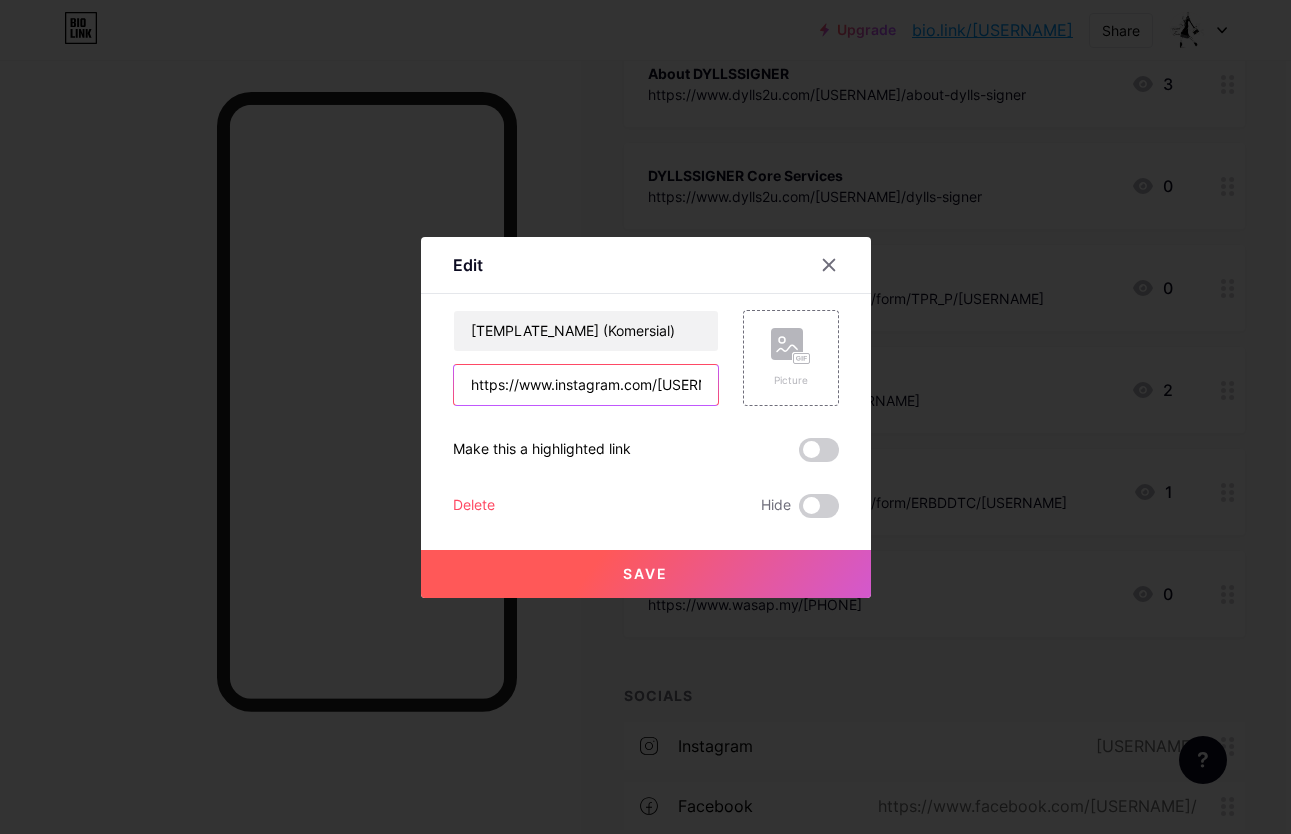 click on "https://www.instagram.com/[USERNAME]" at bounding box center [586, 385] 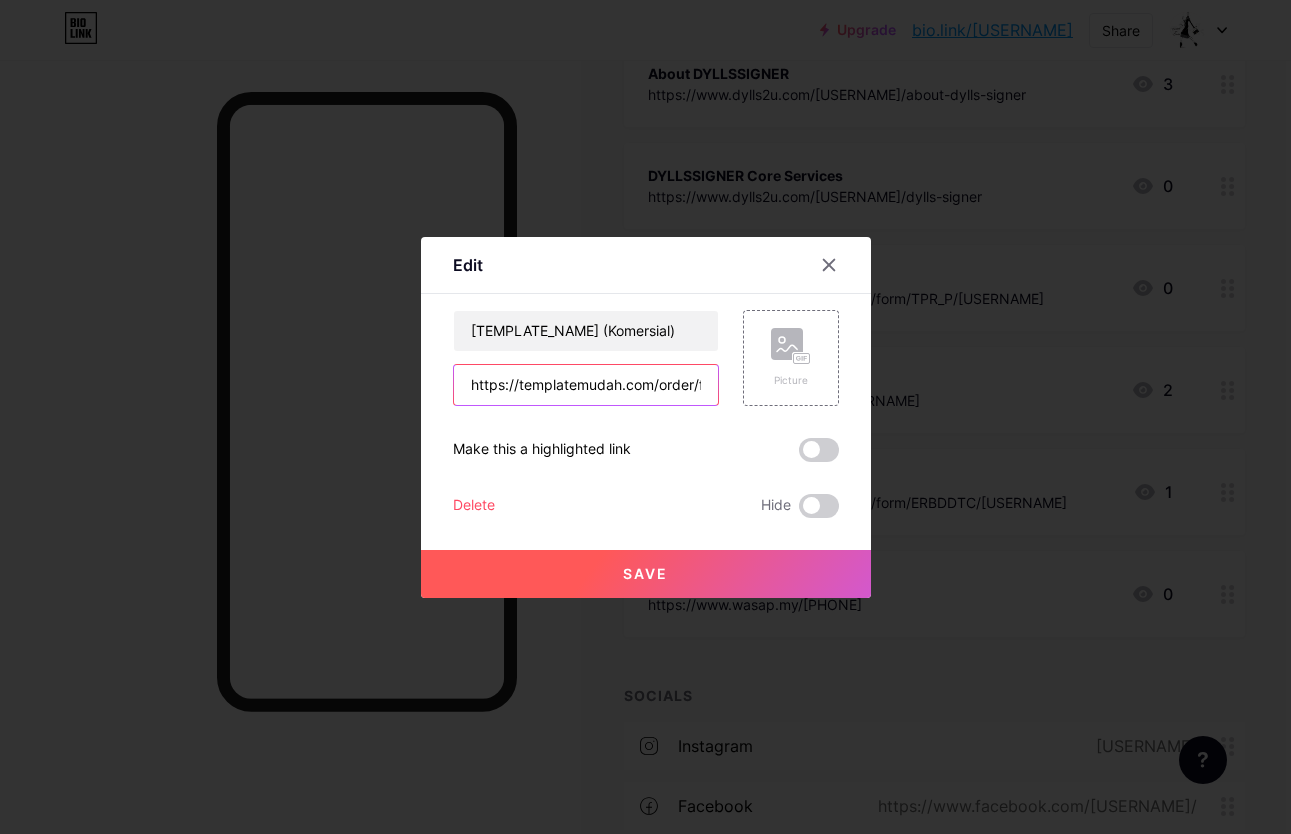 scroll, scrollTop: 0, scrollLeft: 167, axis: horizontal 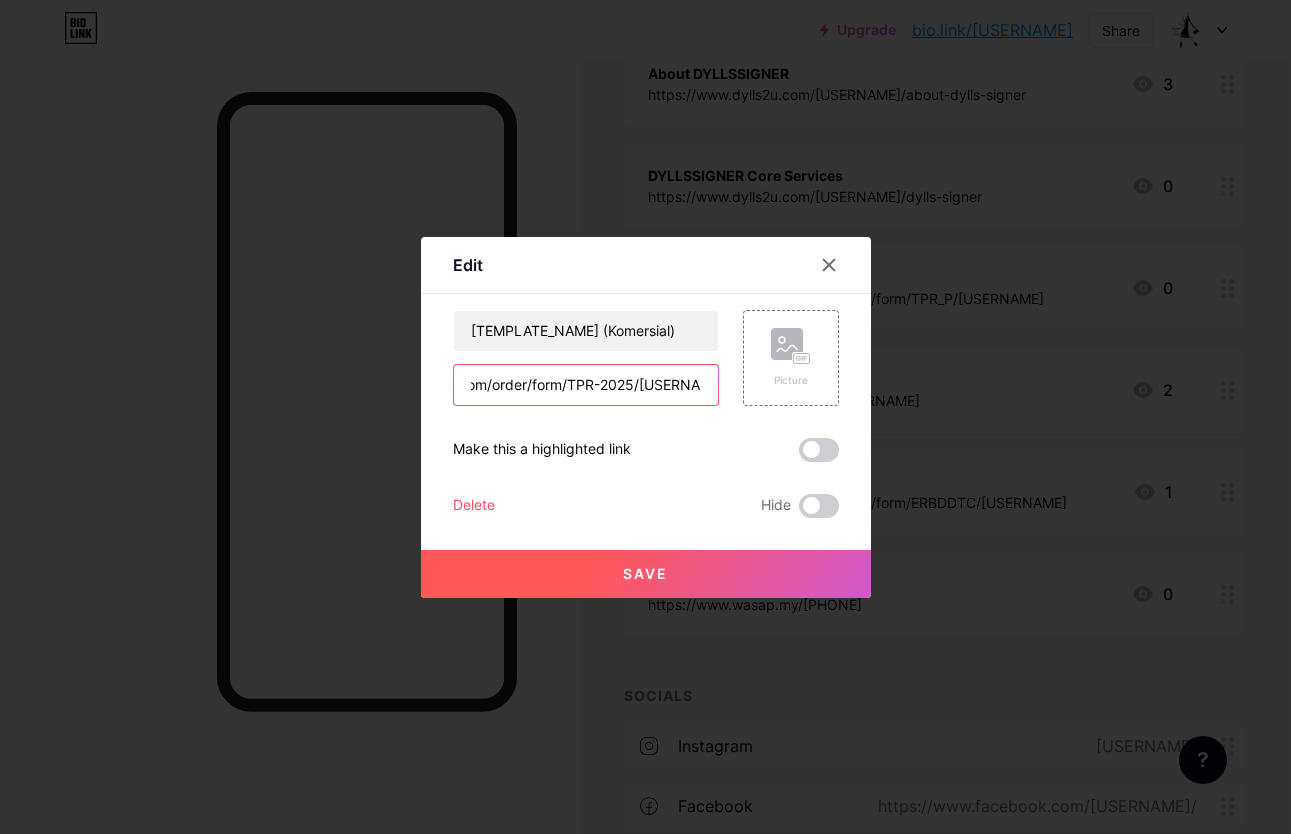 type on "https://templatemudah.com/order/form/TPR-2025/[USERNAME]" 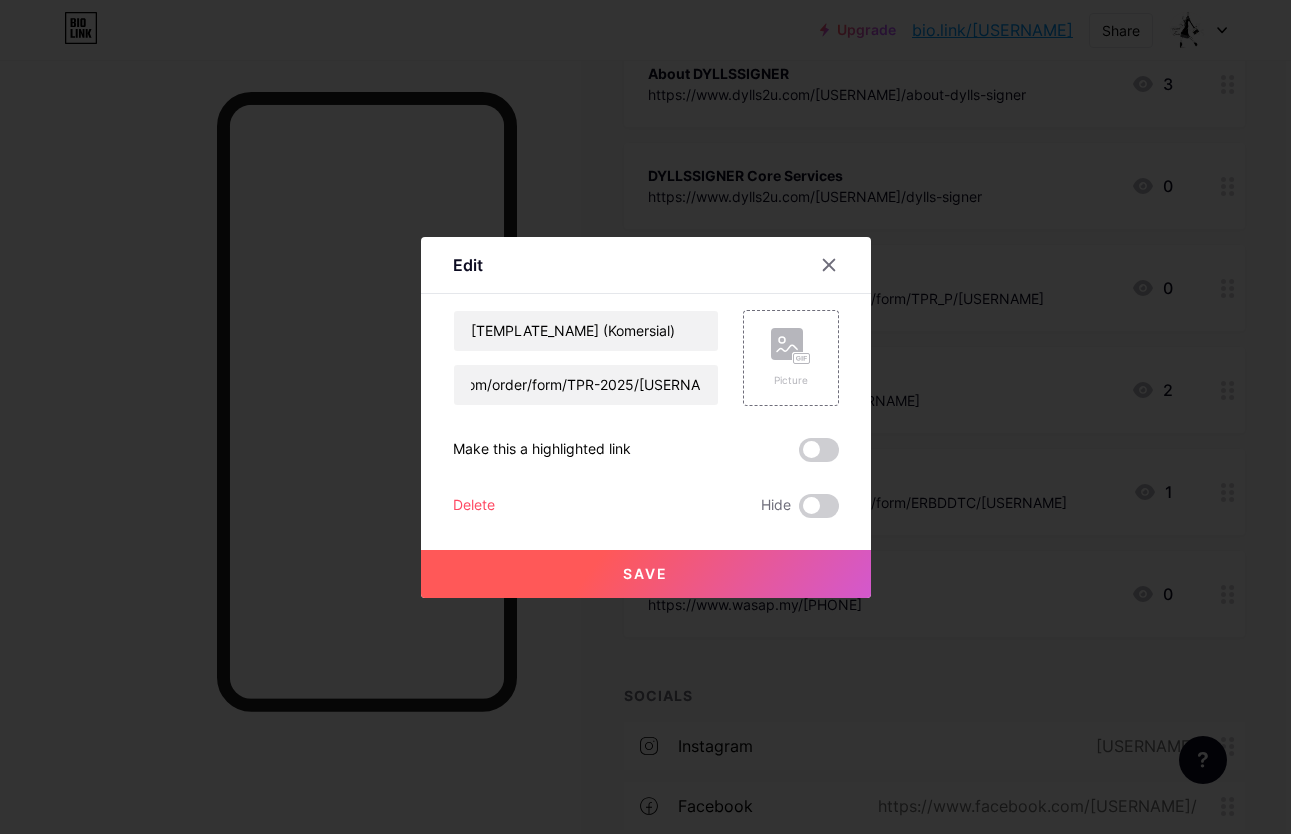 scroll, scrollTop: 0, scrollLeft: 0, axis: both 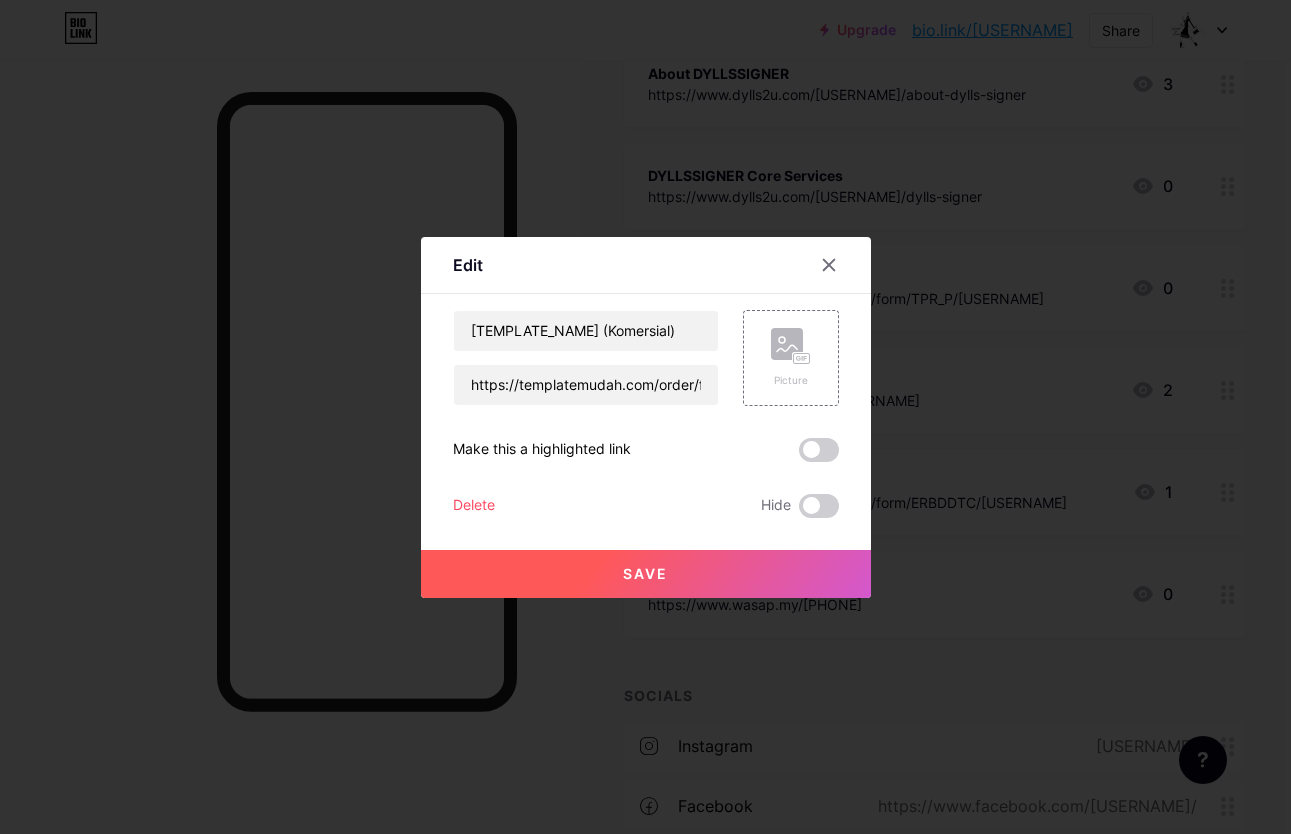 click on "Save" at bounding box center (646, 574) 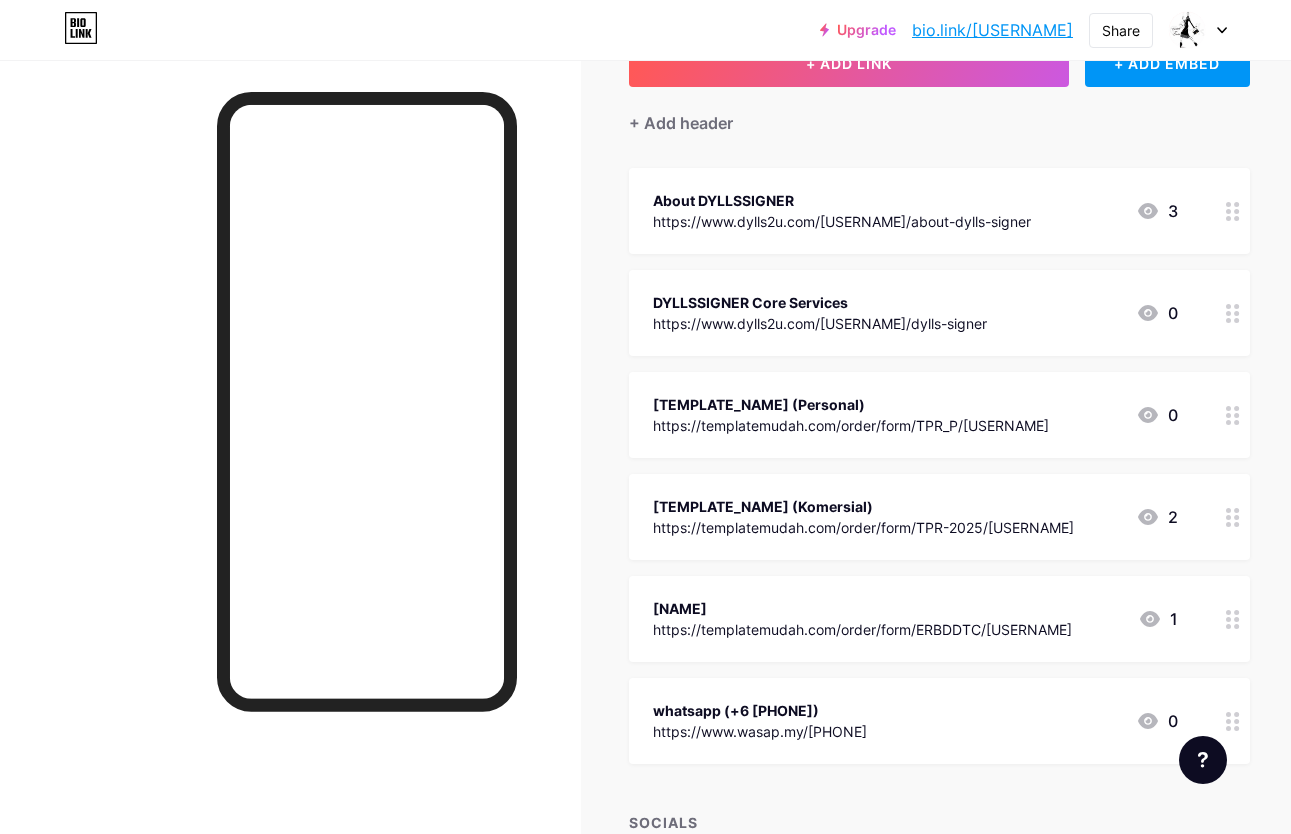 scroll, scrollTop: 27, scrollLeft: 0, axis: vertical 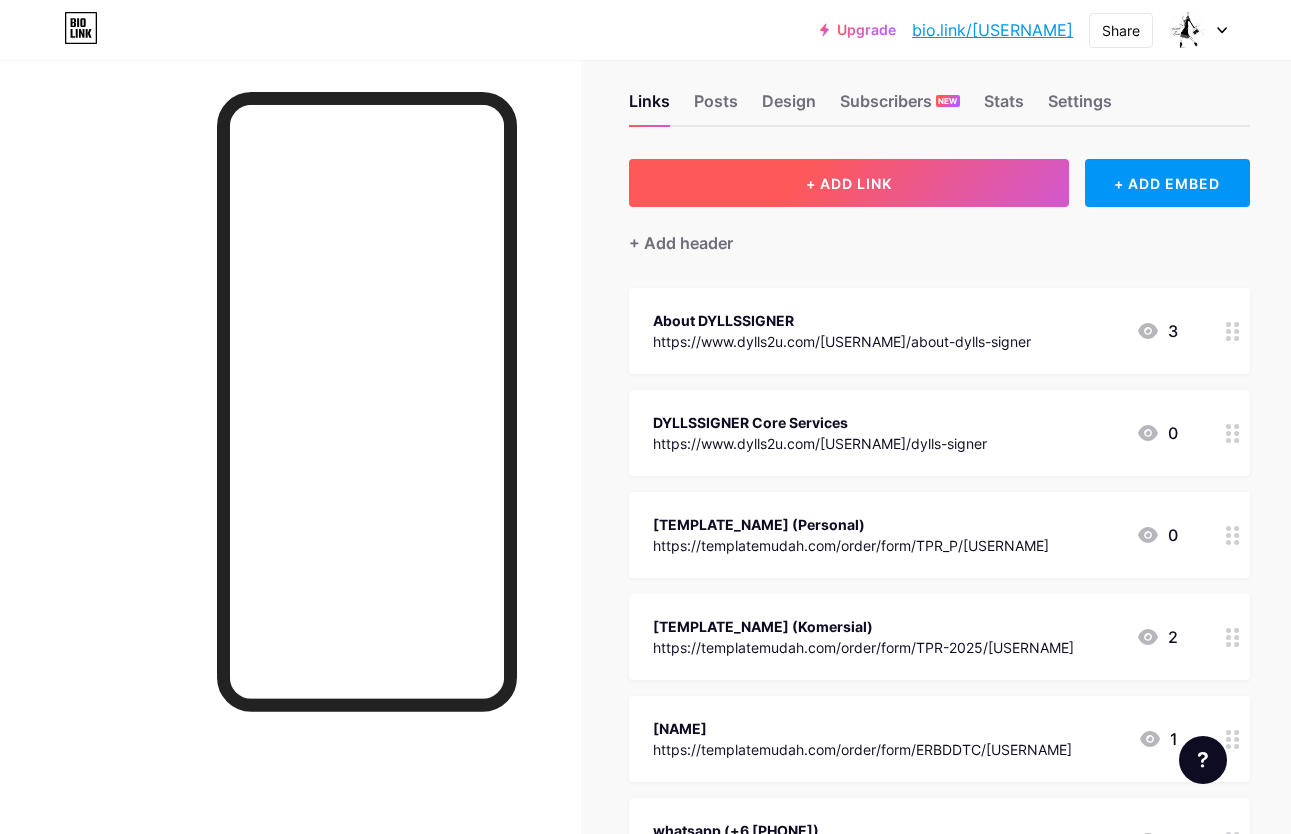 click on "+ ADD LINK" at bounding box center (849, 183) 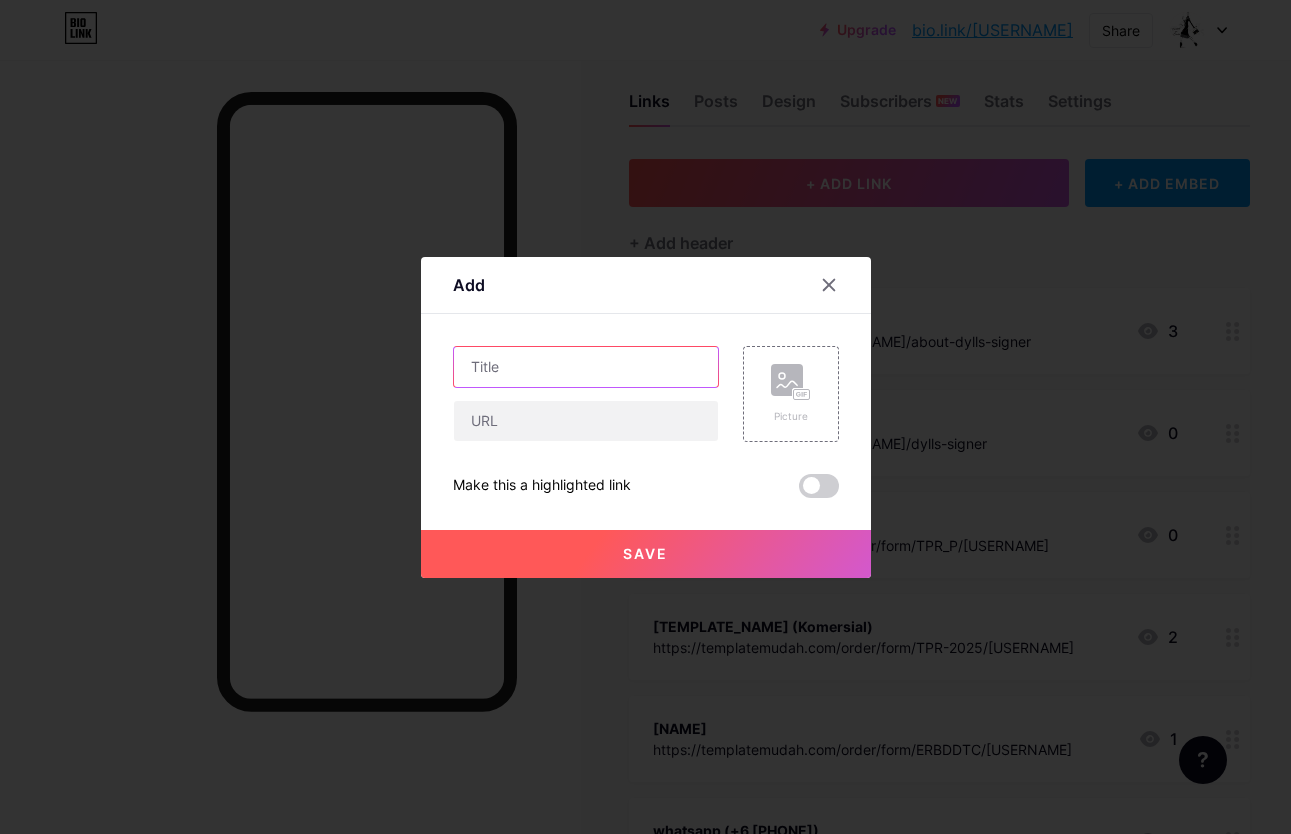 click at bounding box center (586, 367) 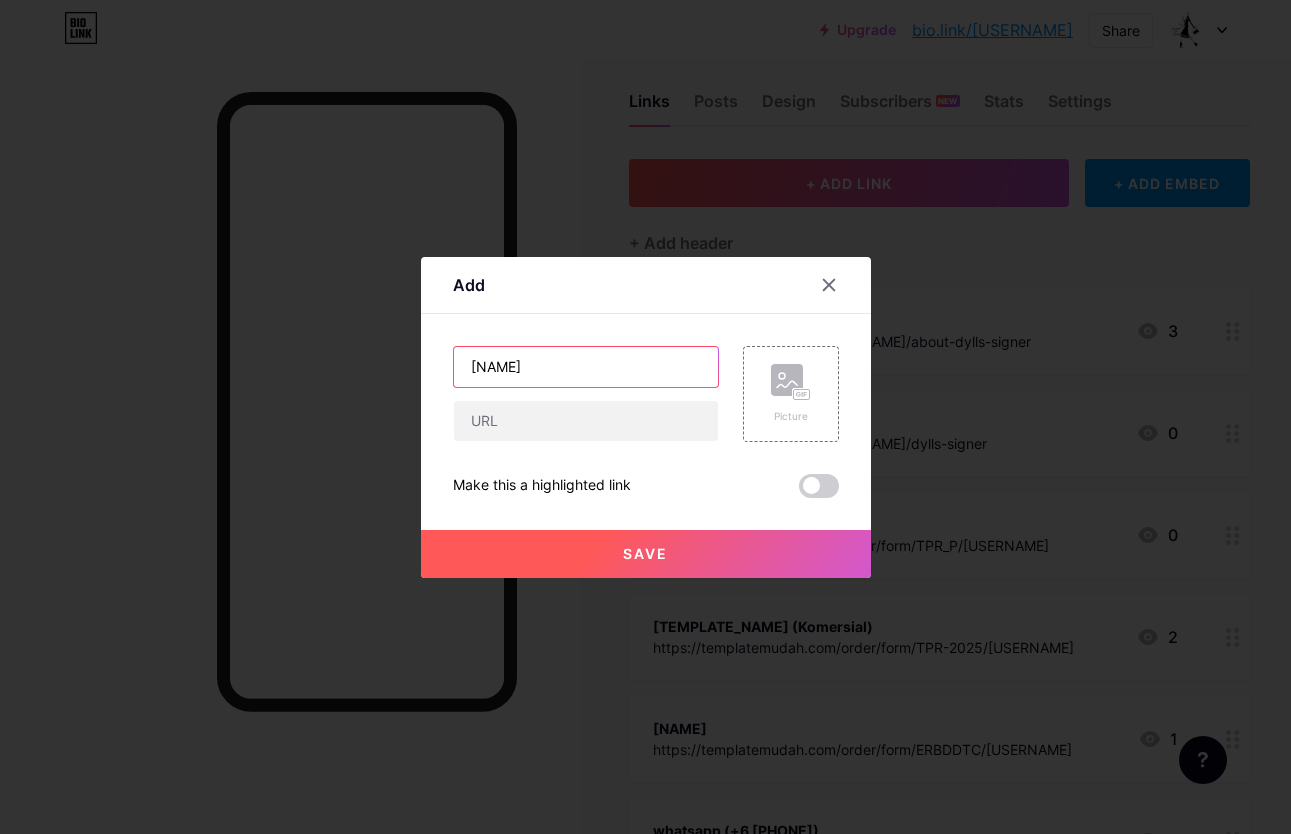paste on "[NAME]" 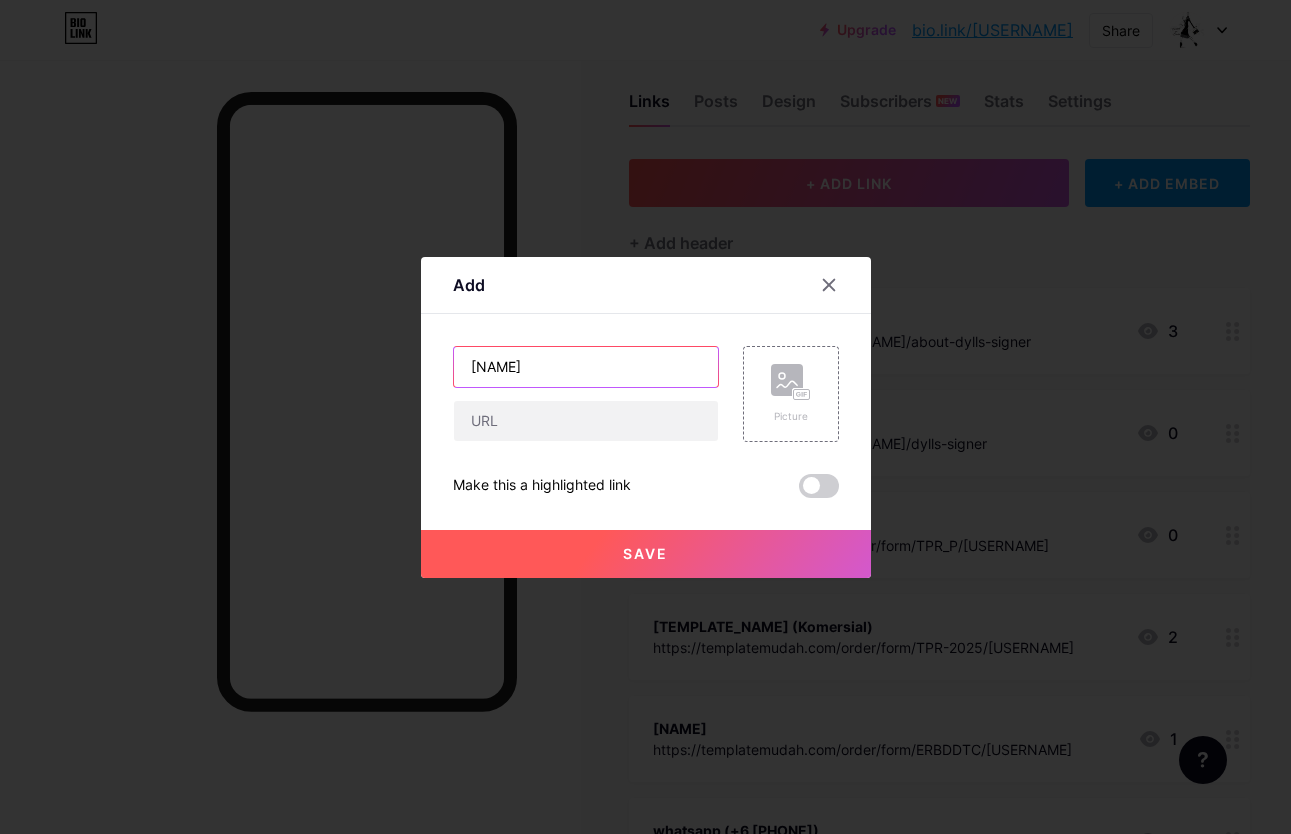scroll, scrollTop: 0, scrollLeft: 112, axis: horizontal 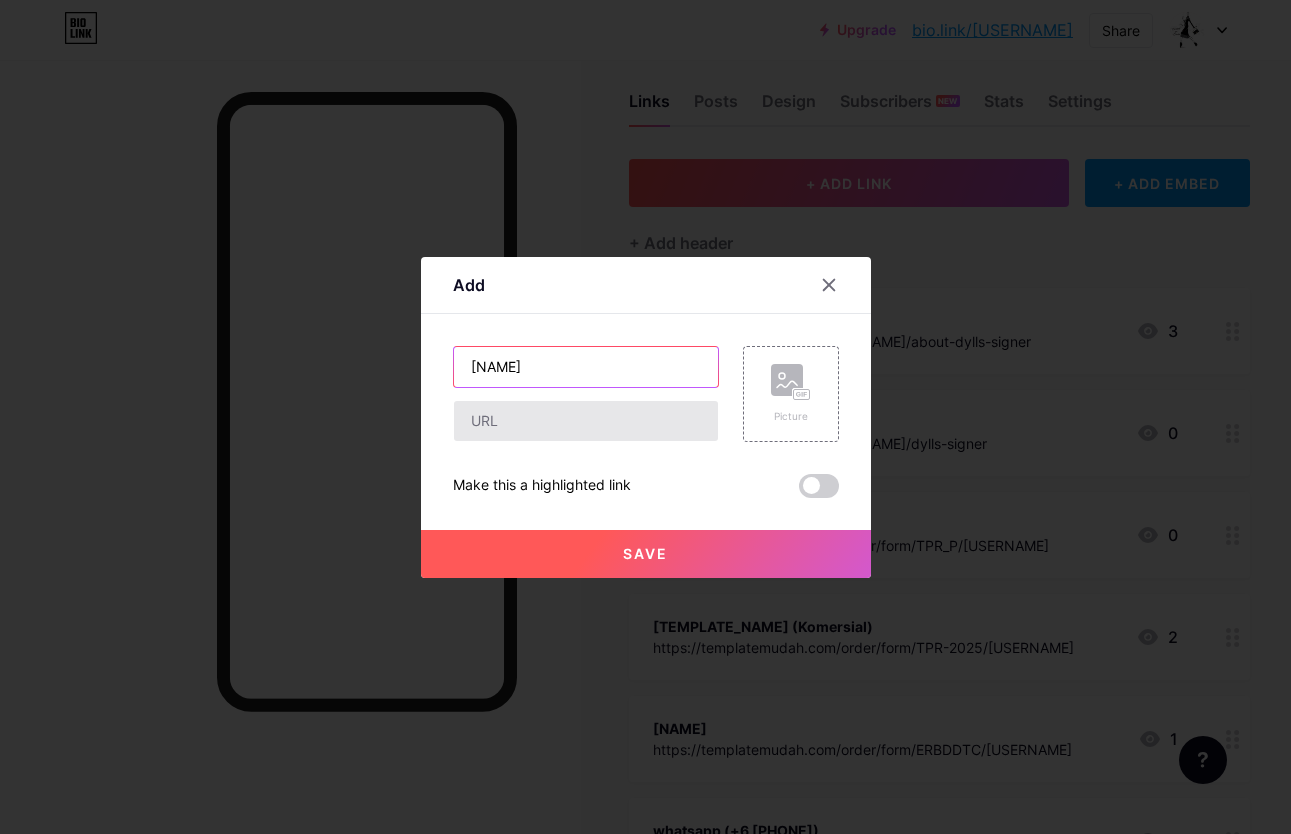 type on "[NAME]" 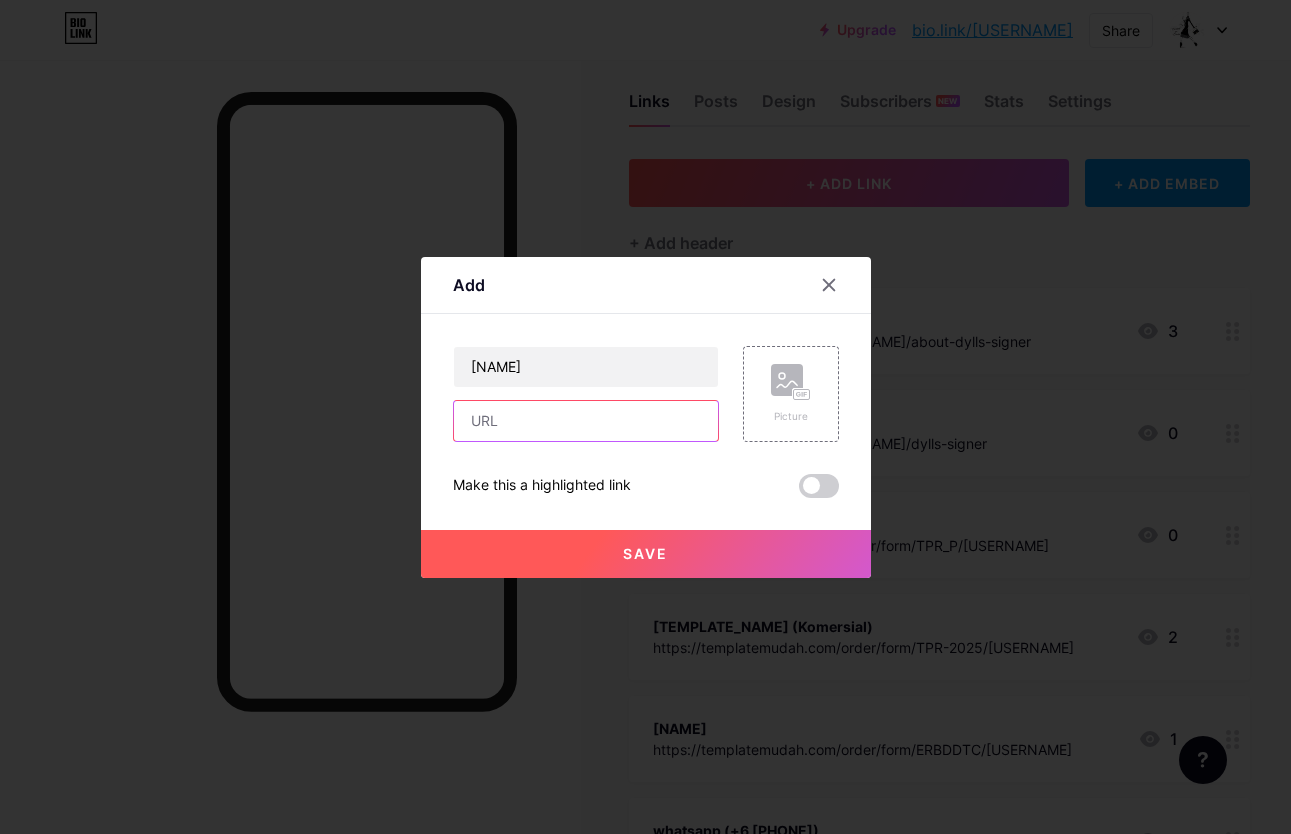 scroll, scrollTop: 0, scrollLeft: 0, axis: both 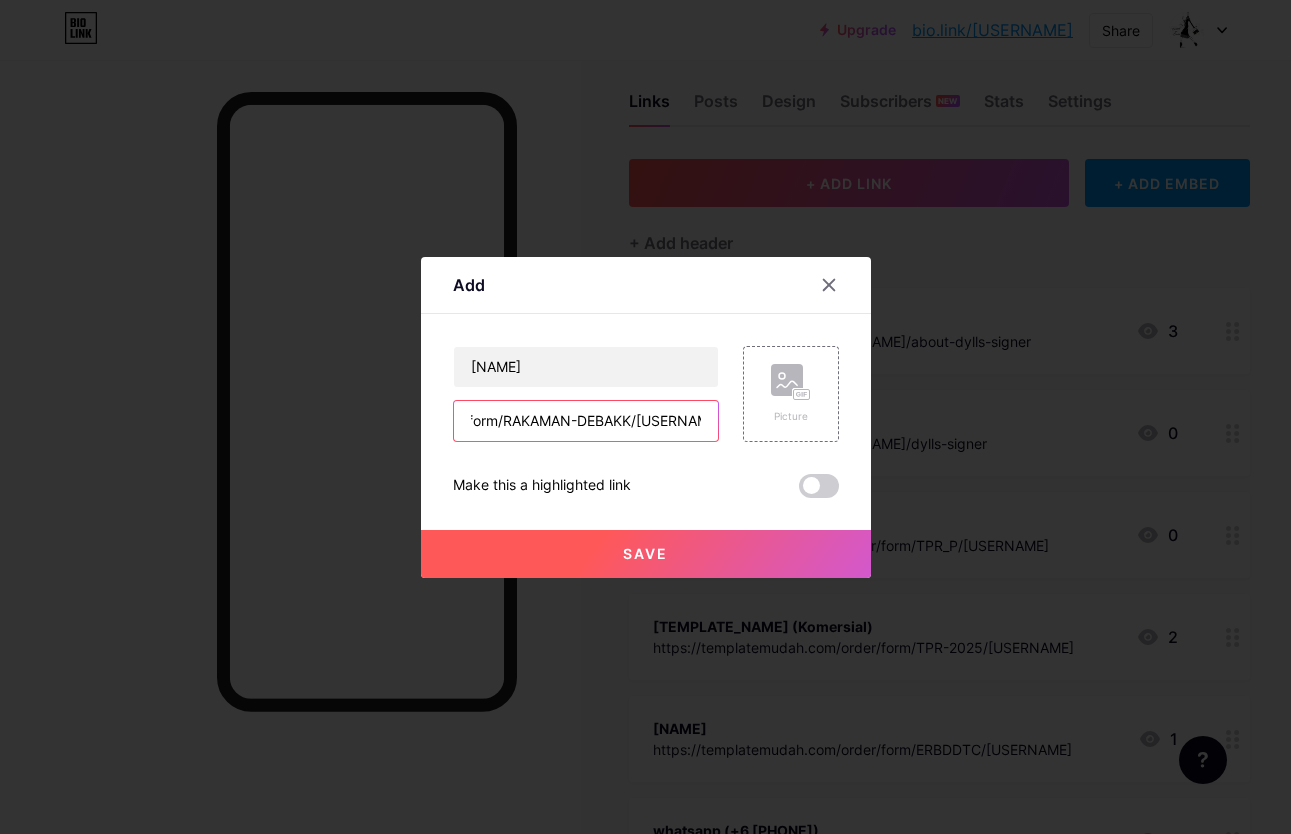 type on "https://templatemudah.com/order/form/RAKAMAN-DEBAKK/[USERNAME]" 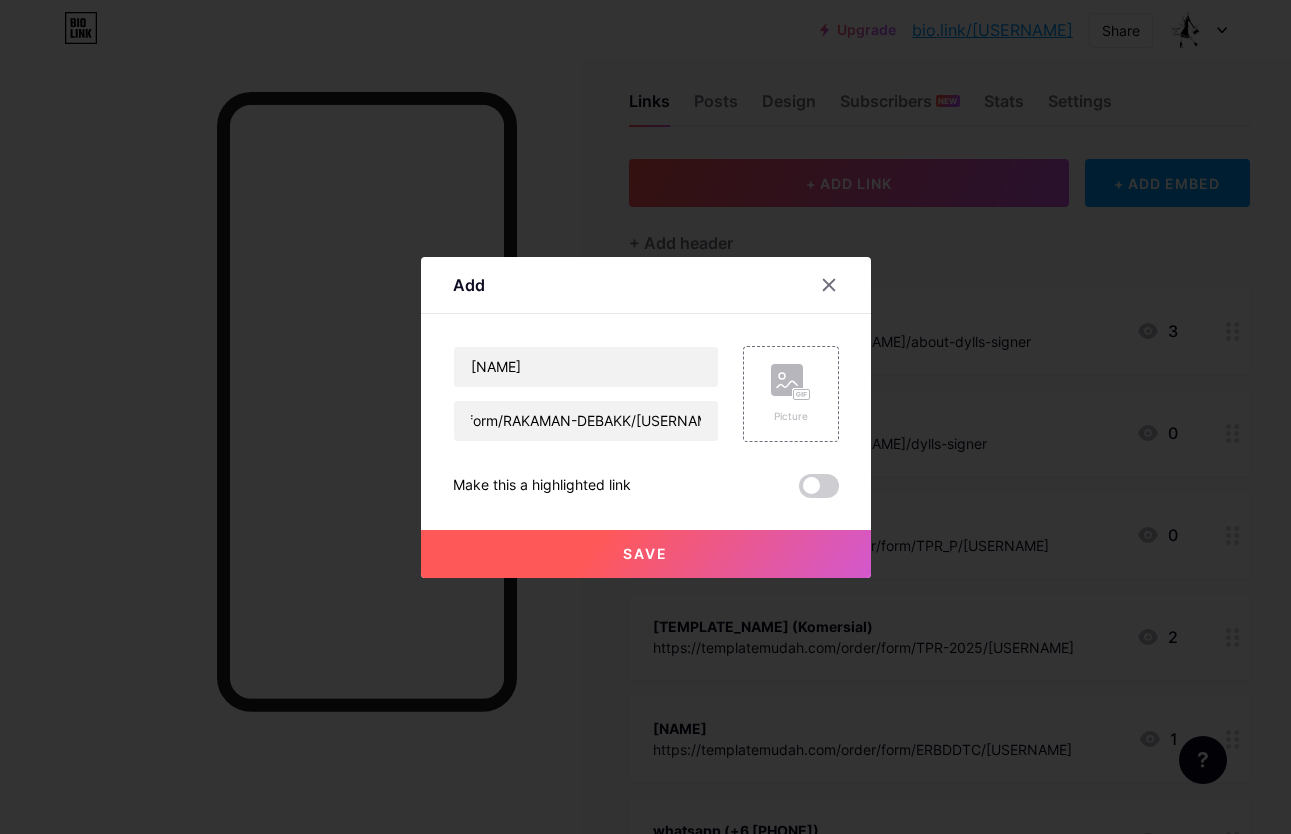 scroll, scrollTop: 0, scrollLeft: 0, axis: both 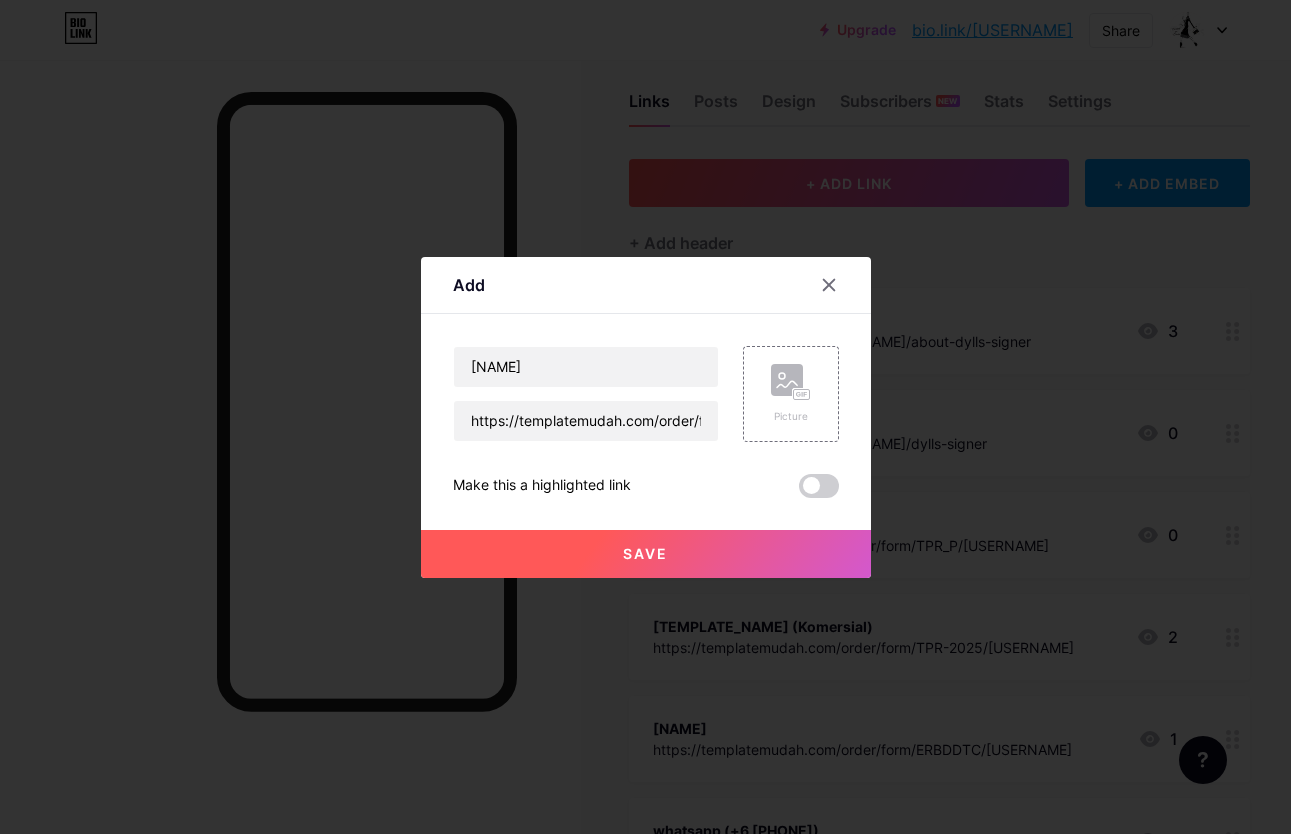 click on "Save" at bounding box center [646, 554] 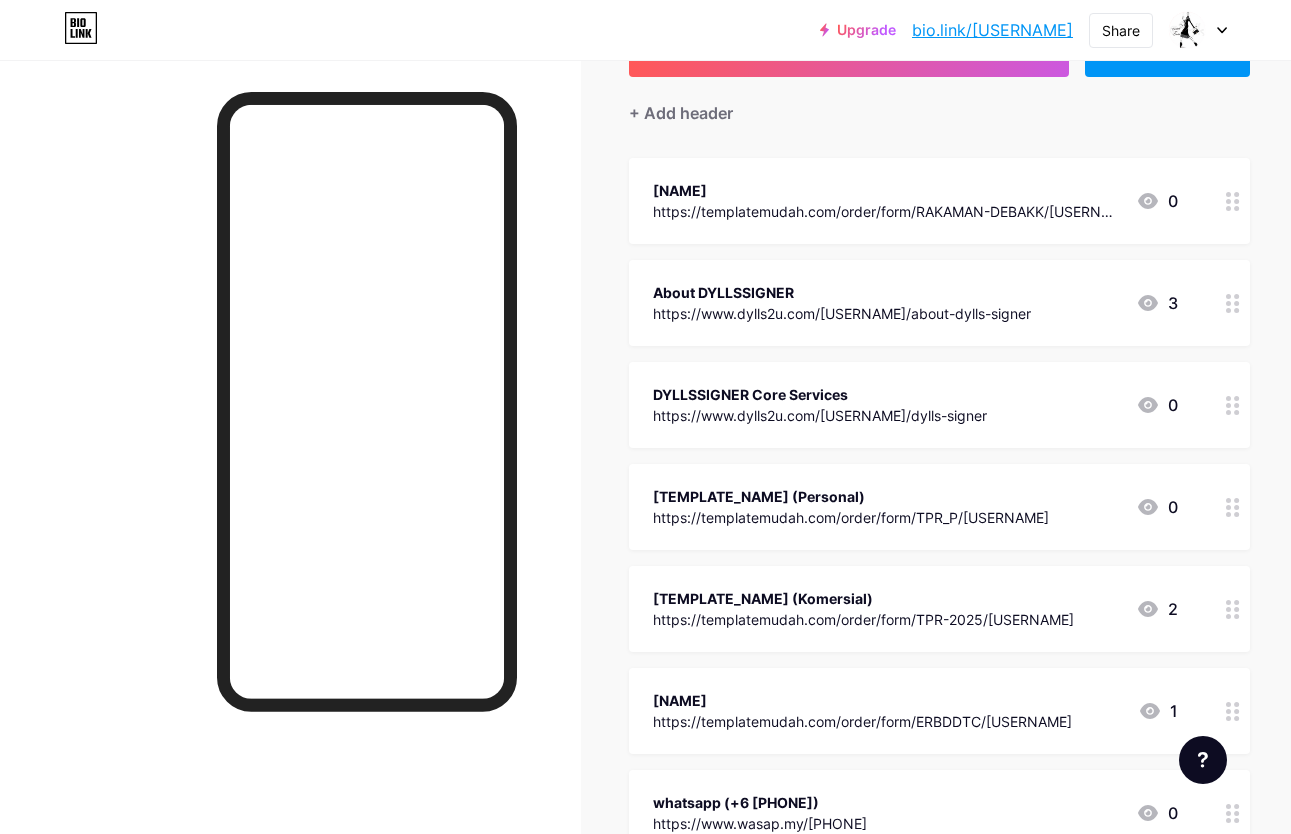 scroll, scrollTop: 169, scrollLeft: 0, axis: vertical 